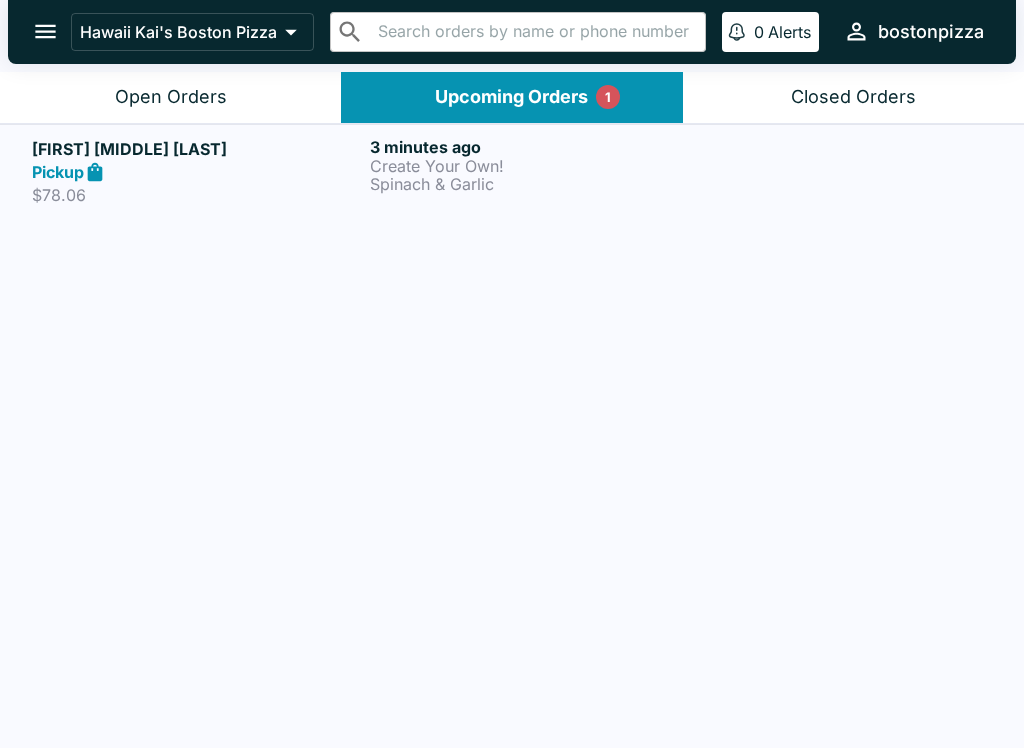 scroll, scrollTop: 0, scrollLeft: 0, axis: both 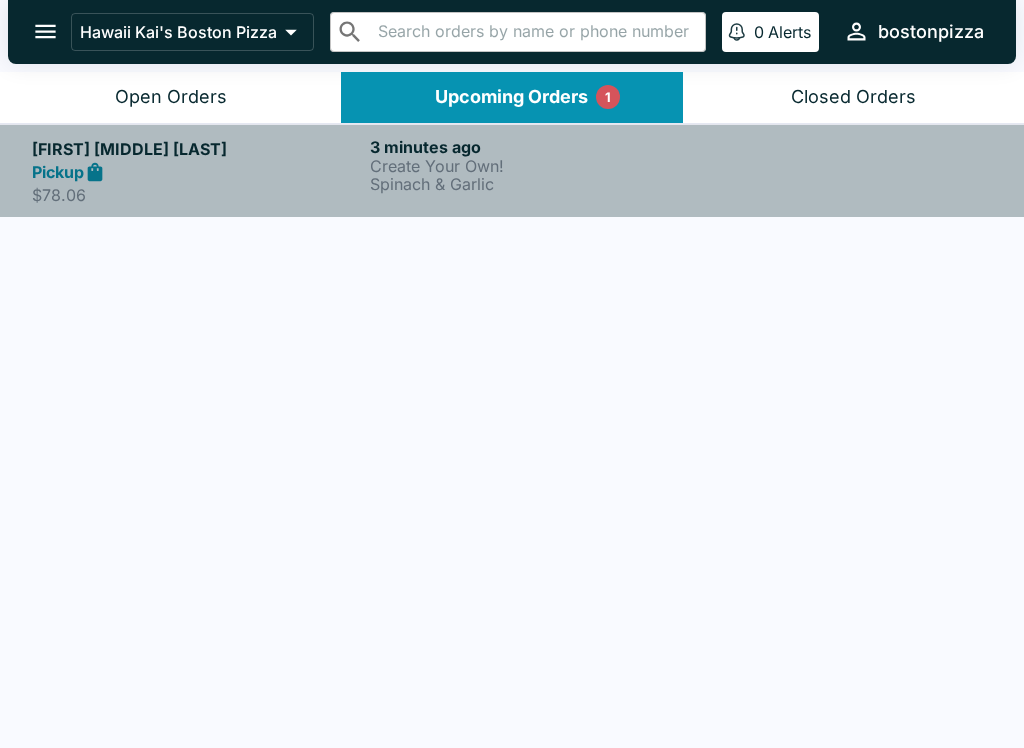 click on "Pickup" at bounding box center (197, 172) 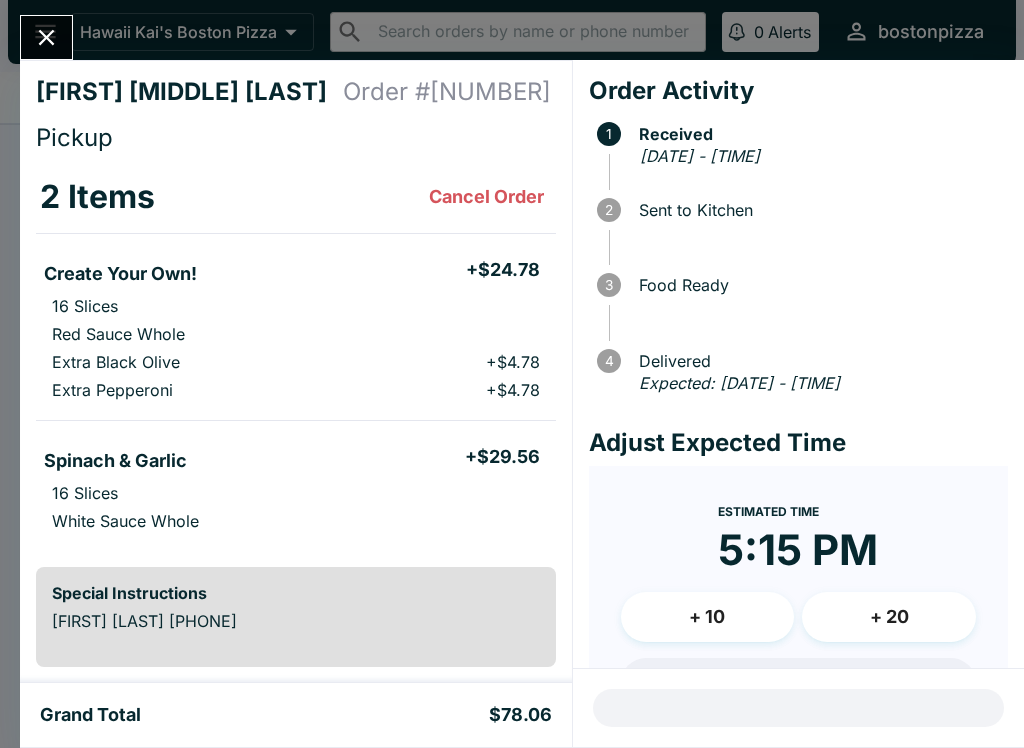 scroll, scrollTop: 0, scrollLeft: 0, axis: both 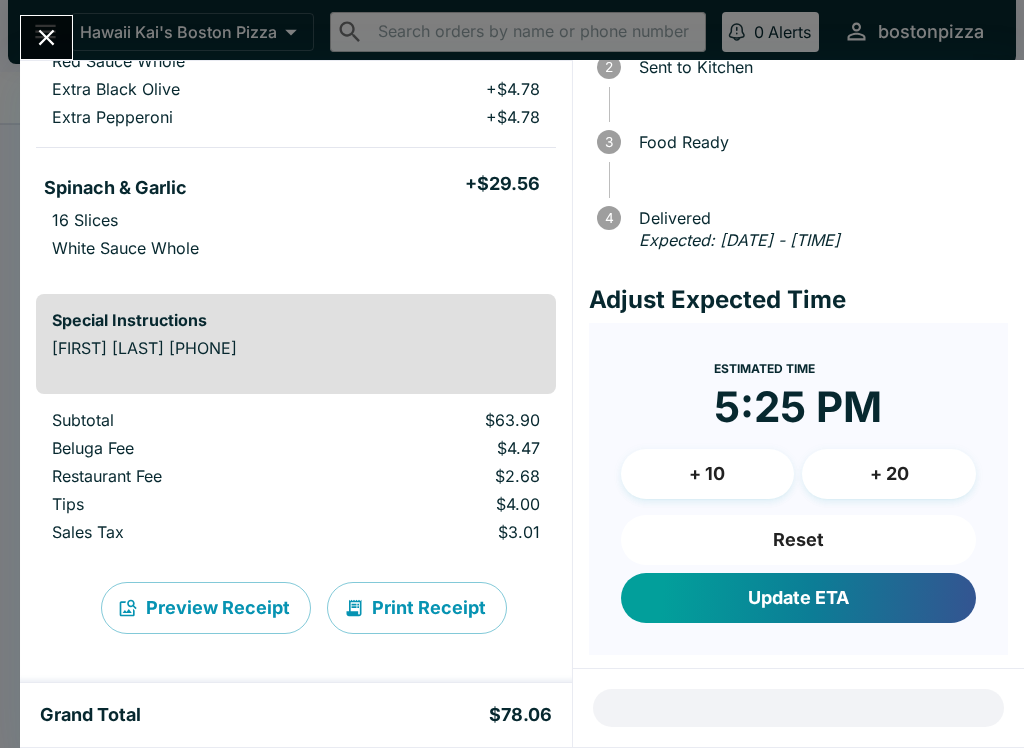 click on "Update ETA" at bounding box center (798, 598) 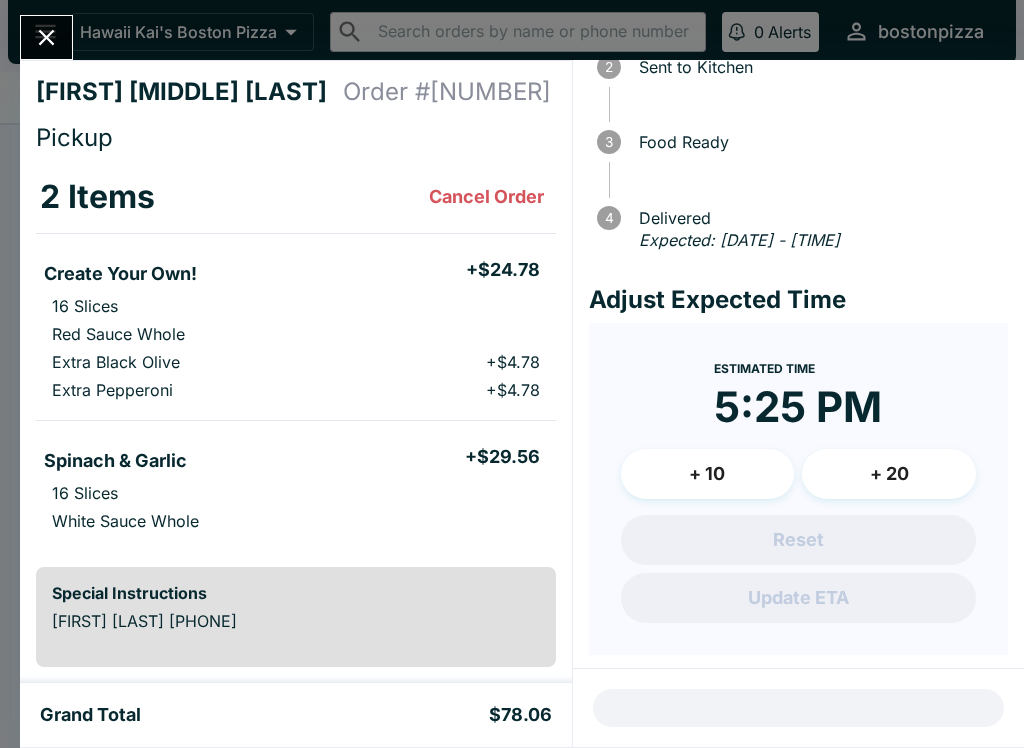 scroll, scrollTop: 0, scrollLeft: 0, axis: both 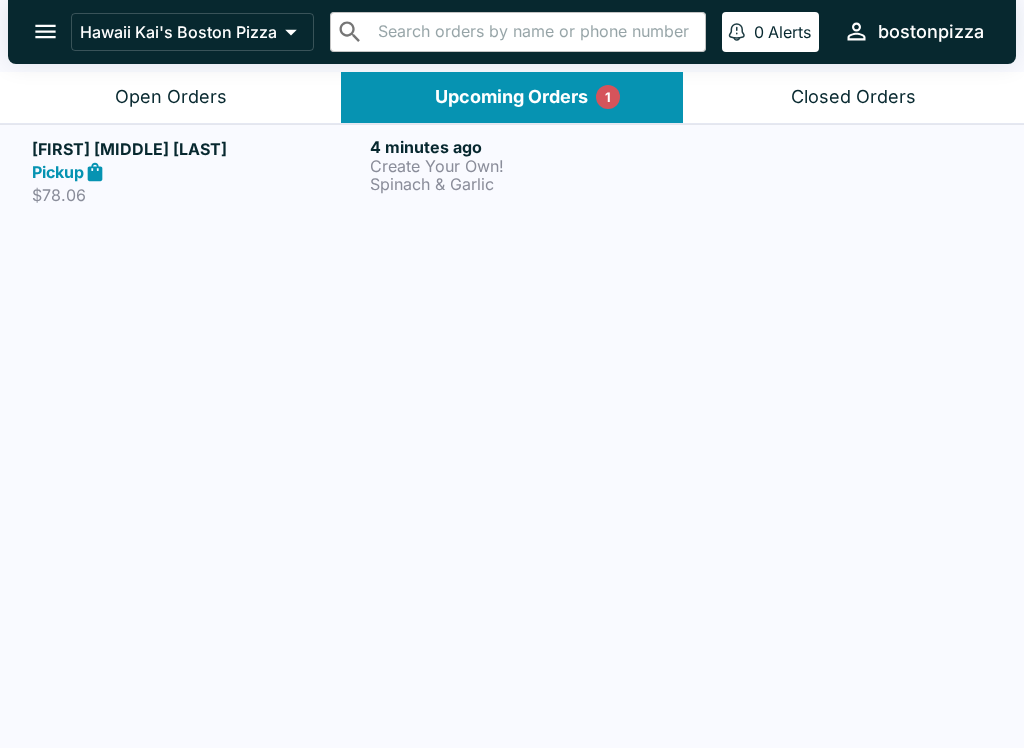 click on "Open Orders" at bounding box center [171, 97] 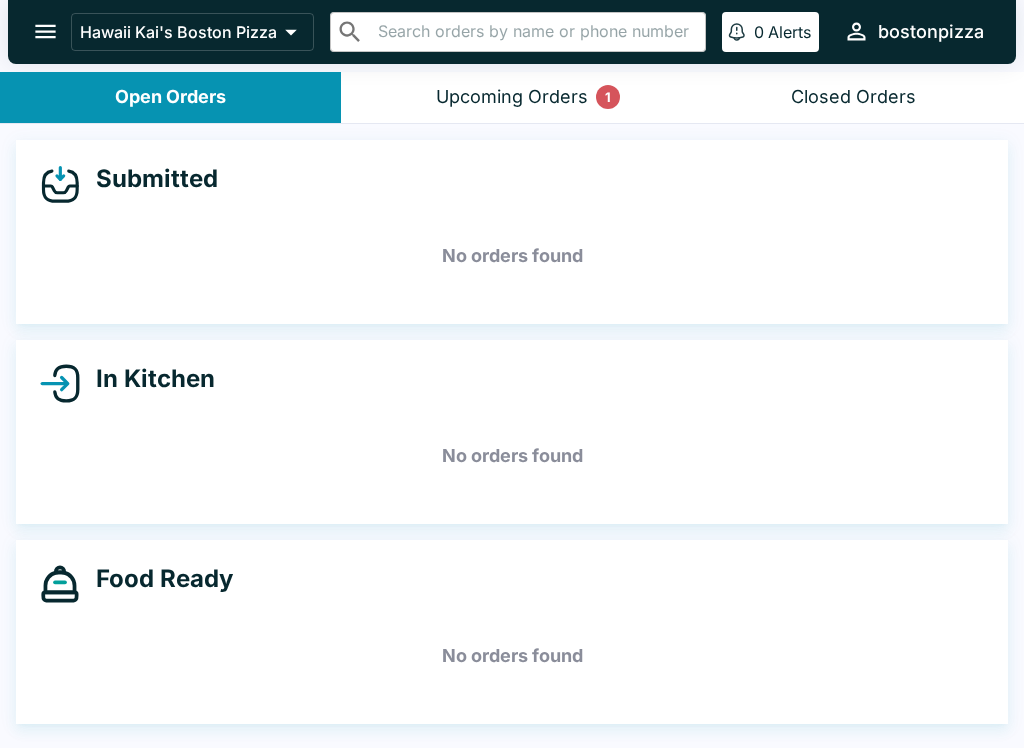 click at bounding box center [45, 31] 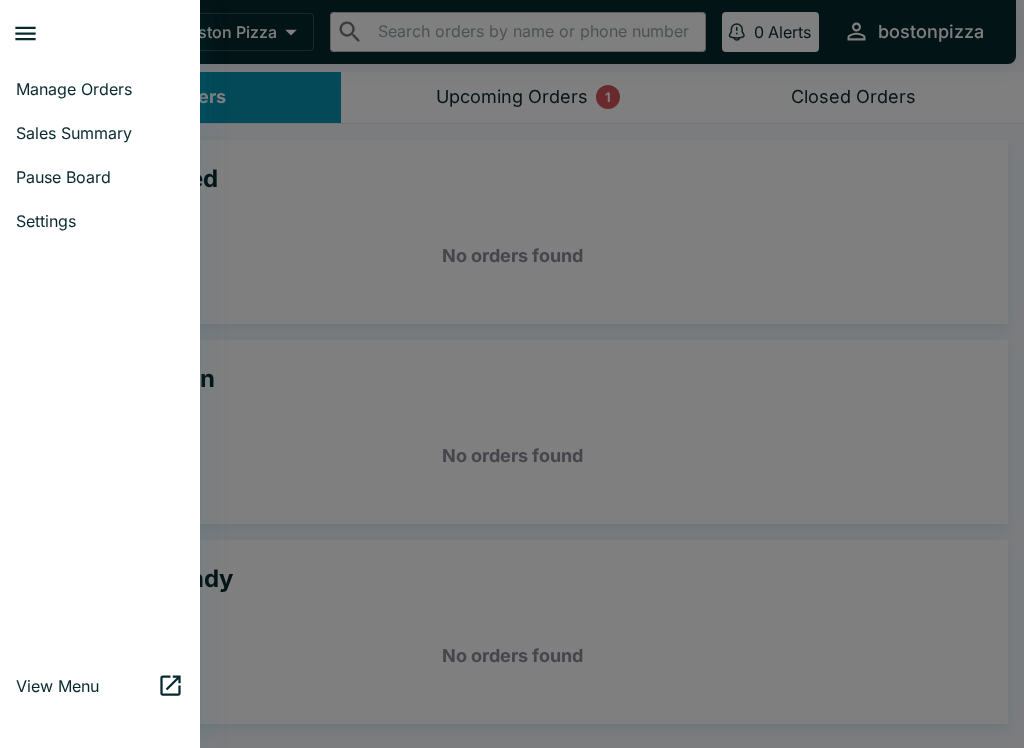 click on "Sales Summary" at bounding box center [100, 133] 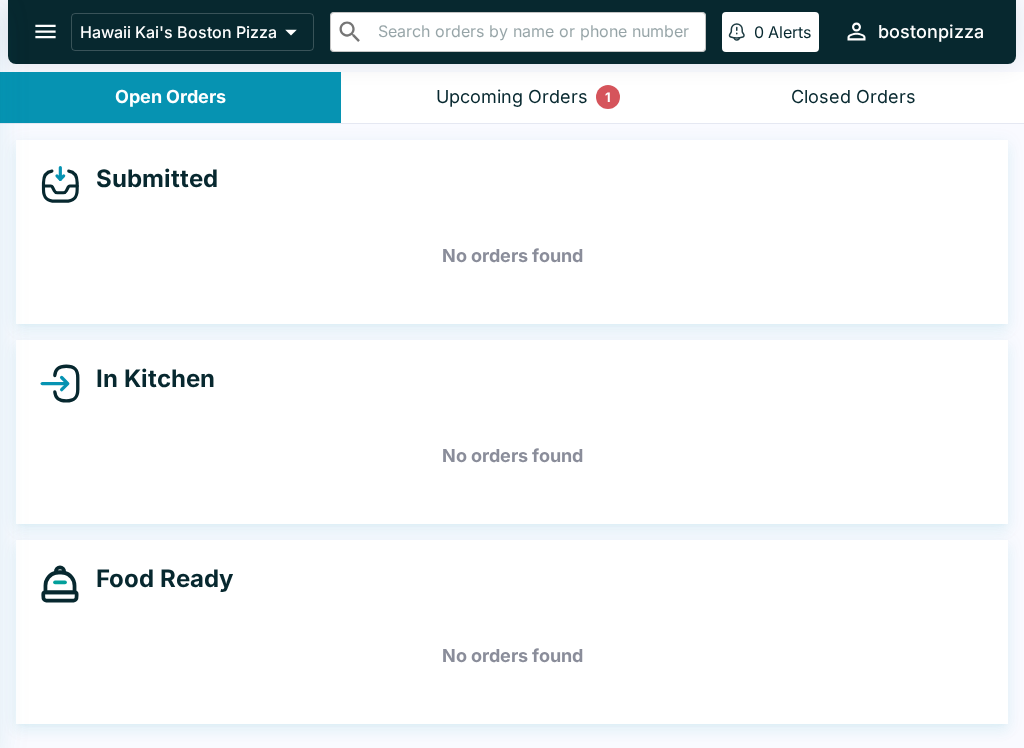 select on "03:00" 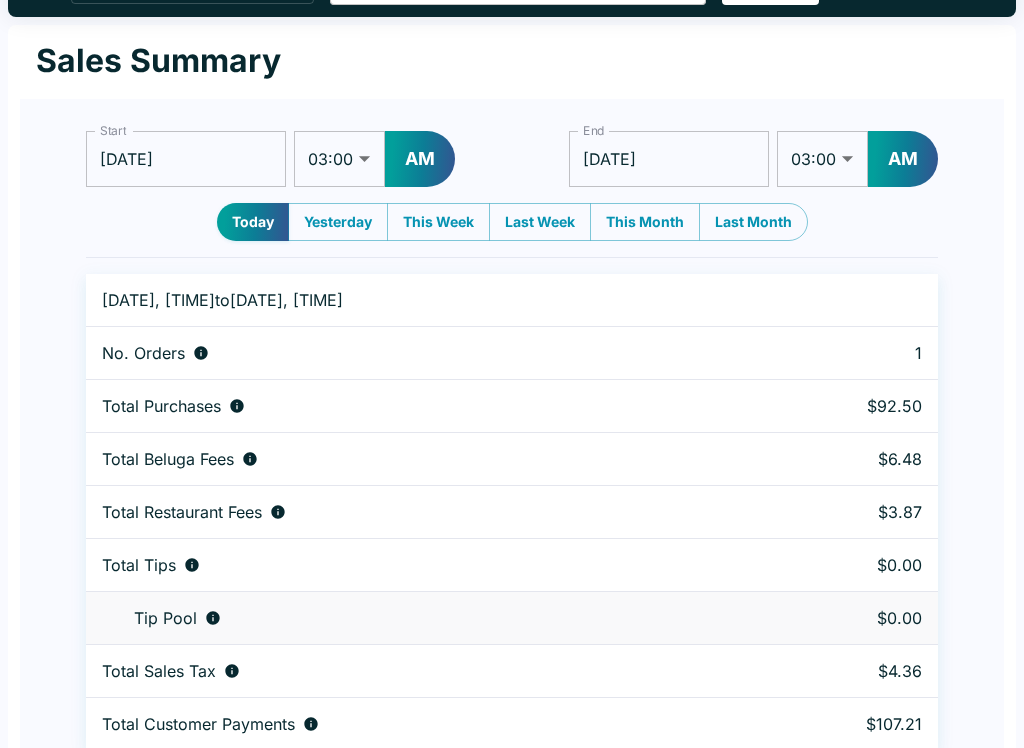 scroll, scrollTop: 61, scrollLeft: 0, axis: vertical 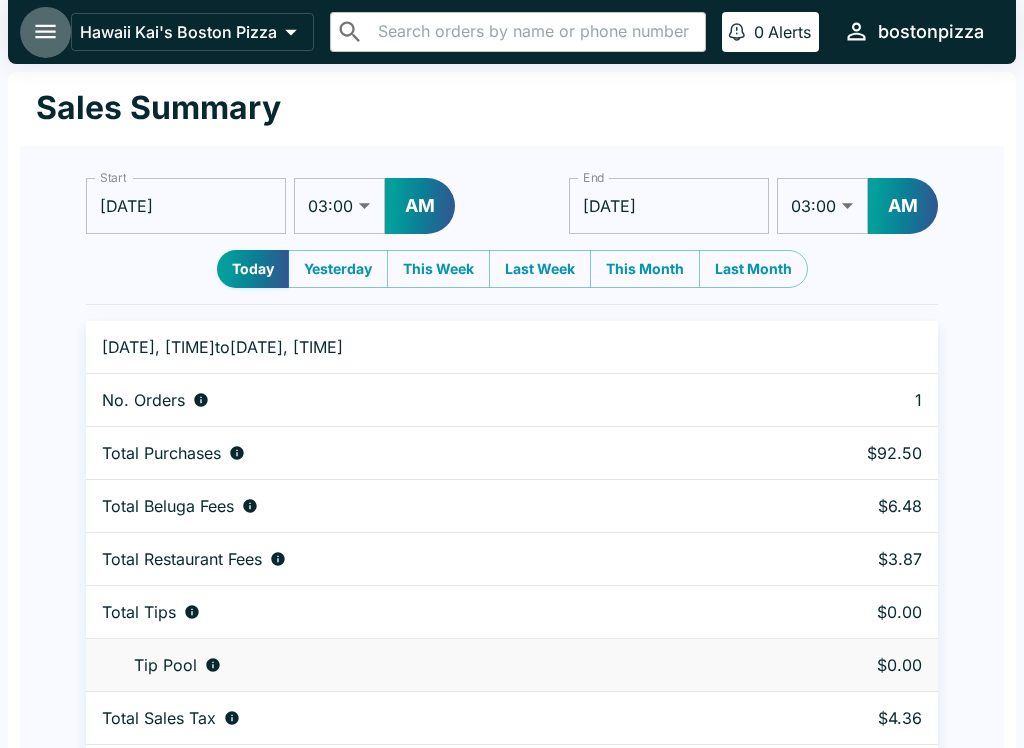 click 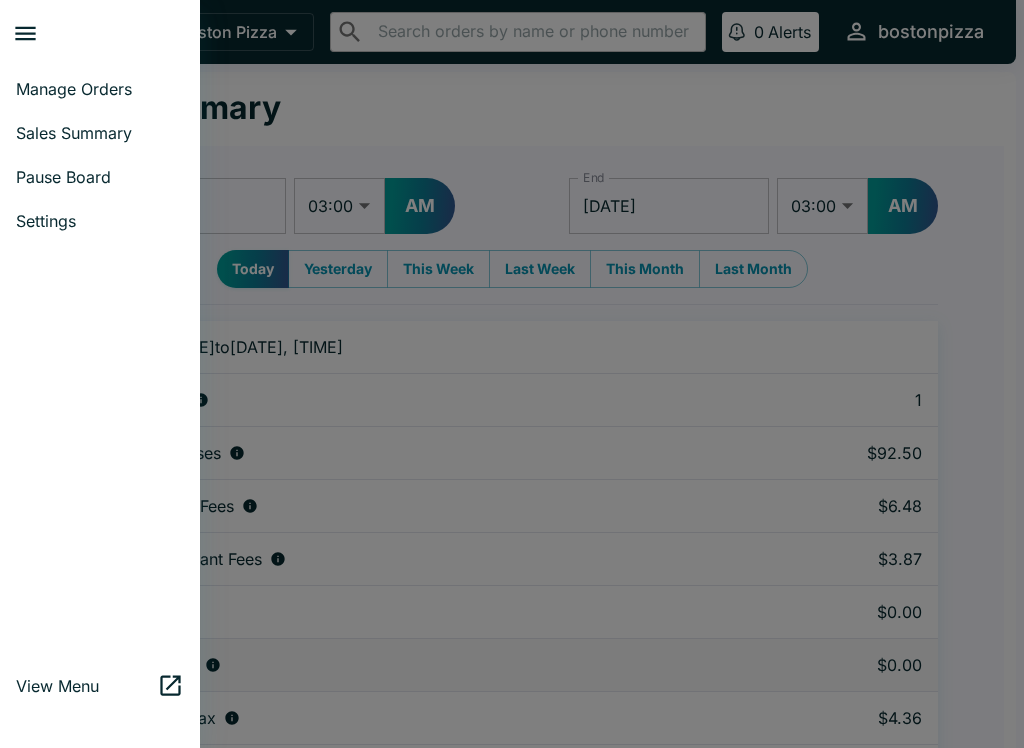 click at bounding box center [512, 374] 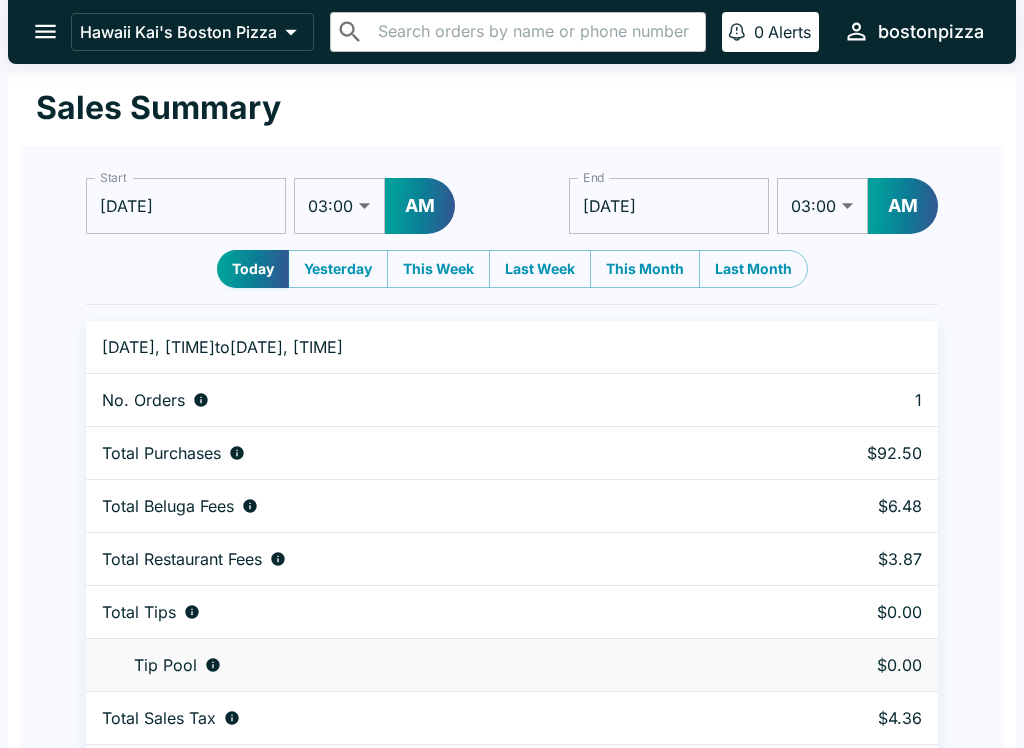 click 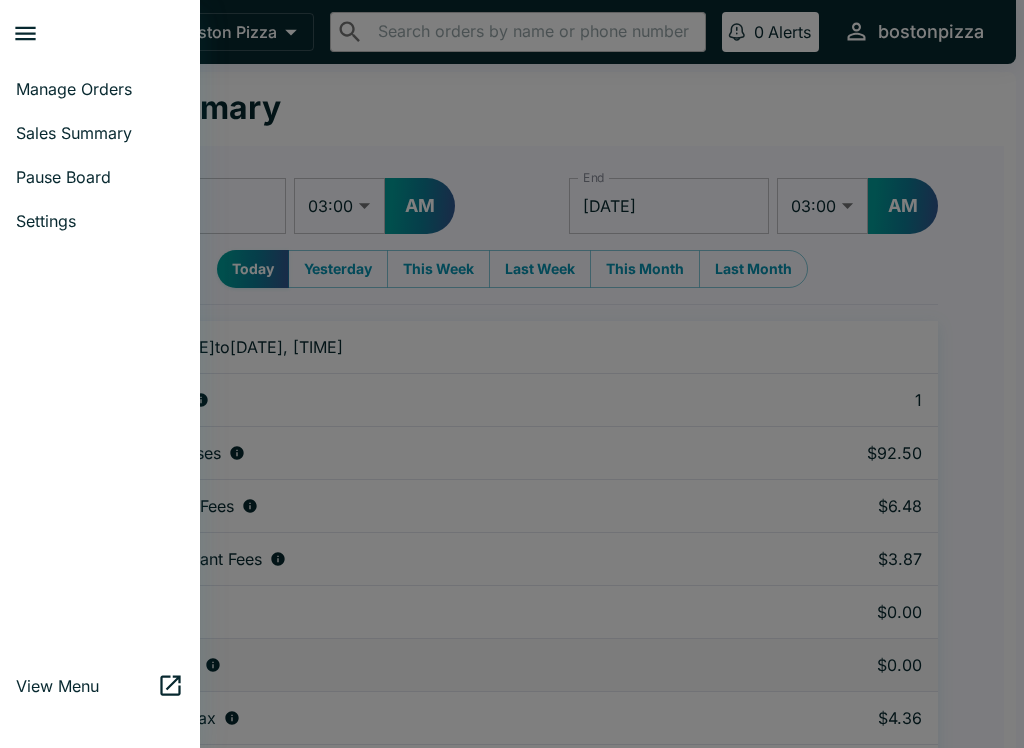 click on "Manage Orders" at bounding box center [100, 89] 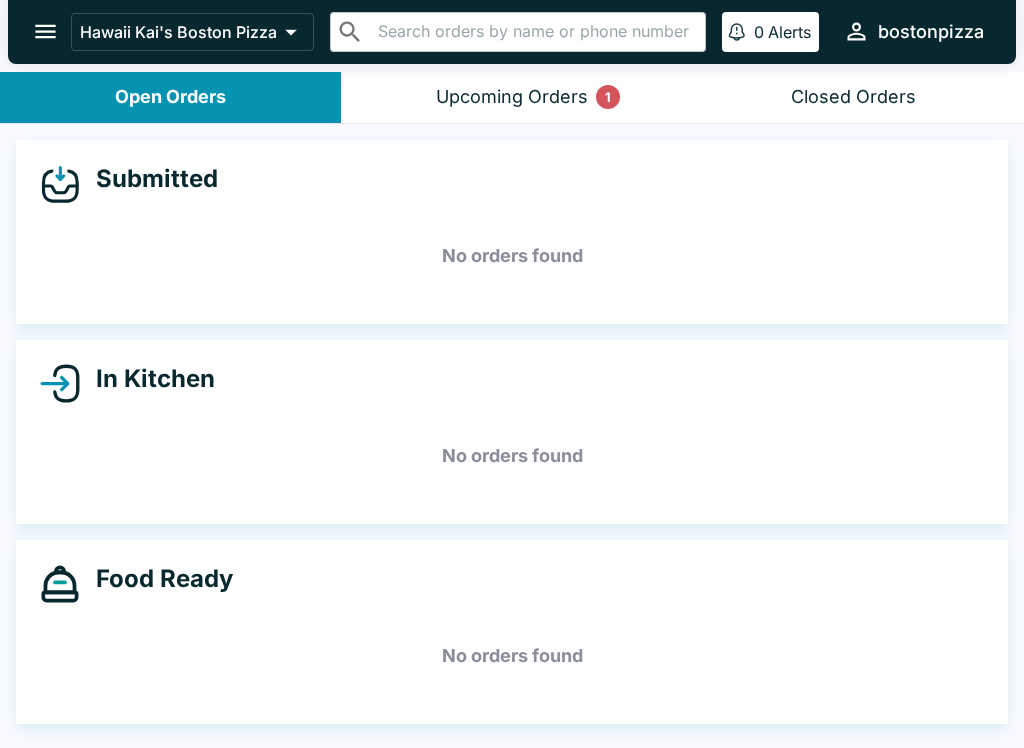click on "Closed Orders" at bounding box center [853, 97] 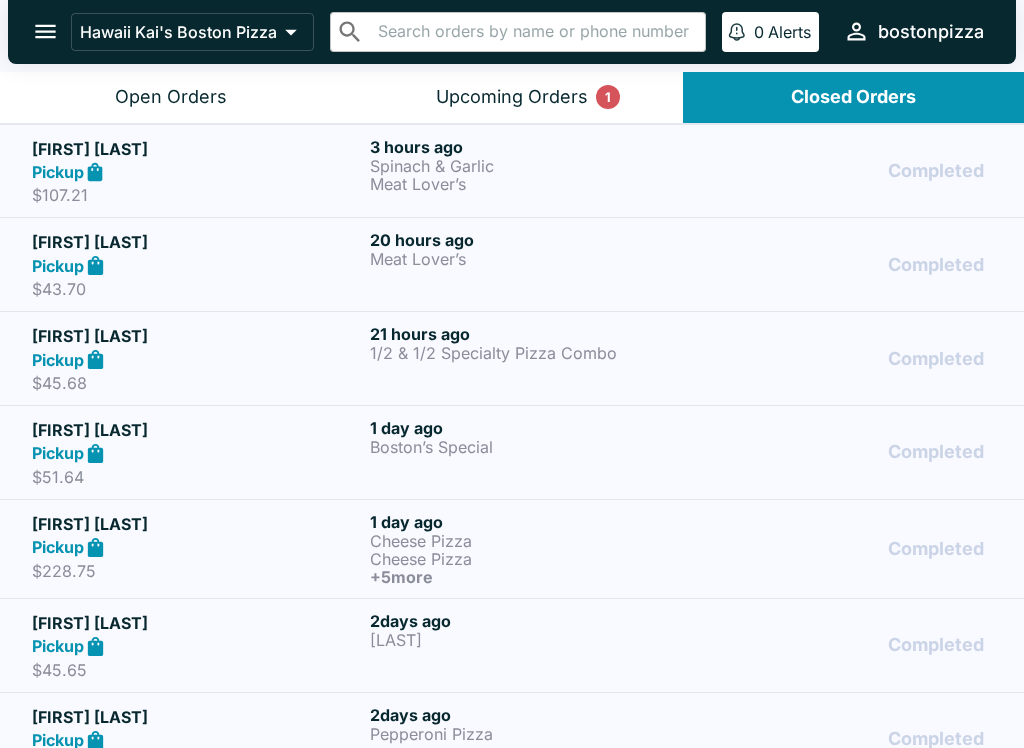 click on "[FIRST] [LAST] Pickup [PRICE]" at bounding box center [197, 171] 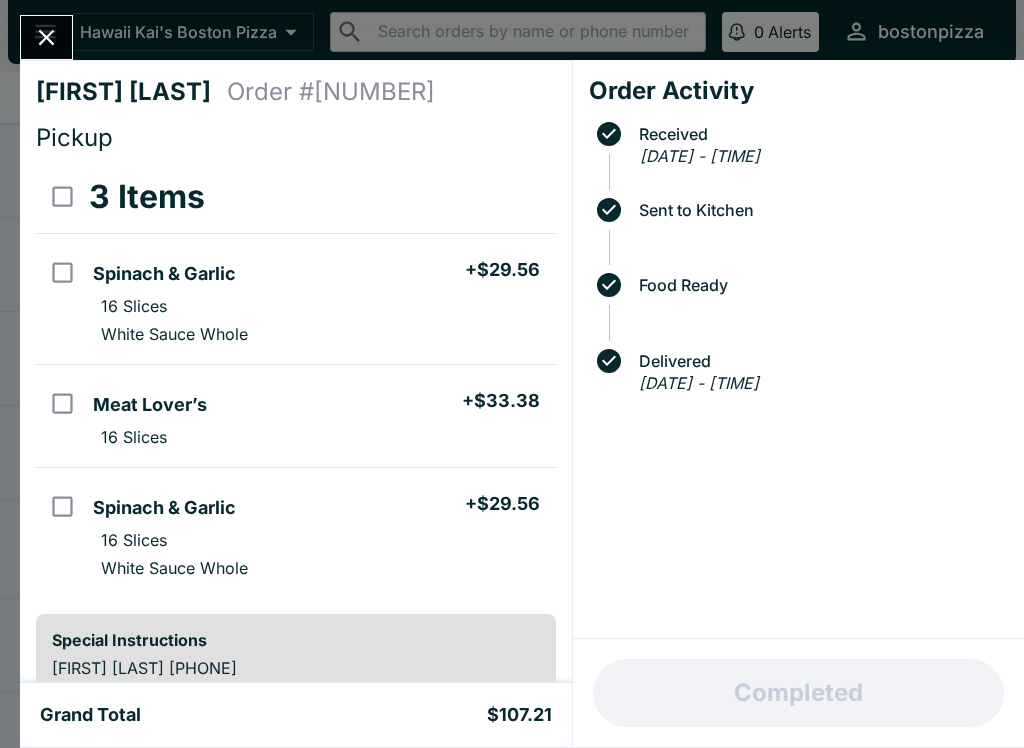 click 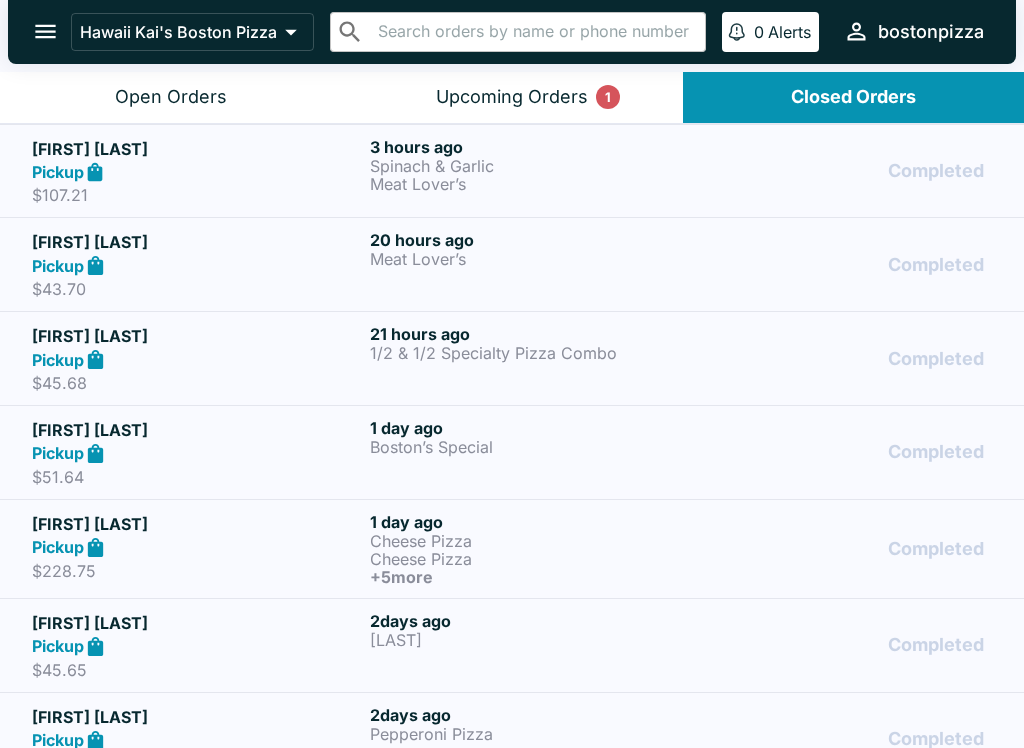 click on "Open Orders" at bounding box center [171, 97] 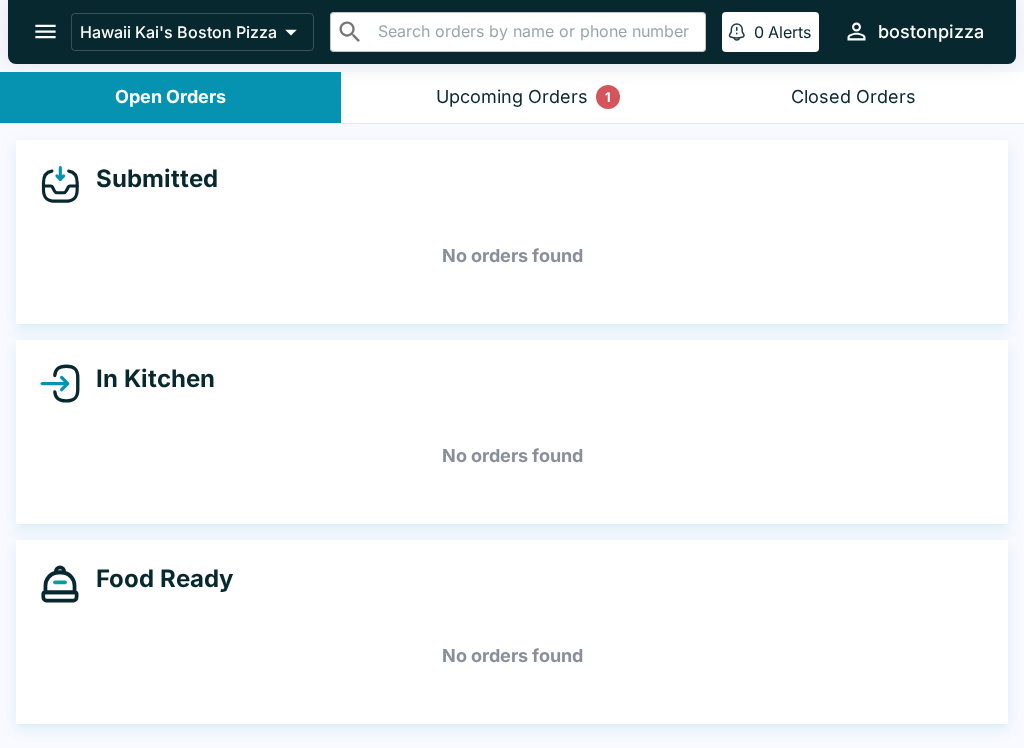 click on "Closed Orders" at bounding box center [853, 97] 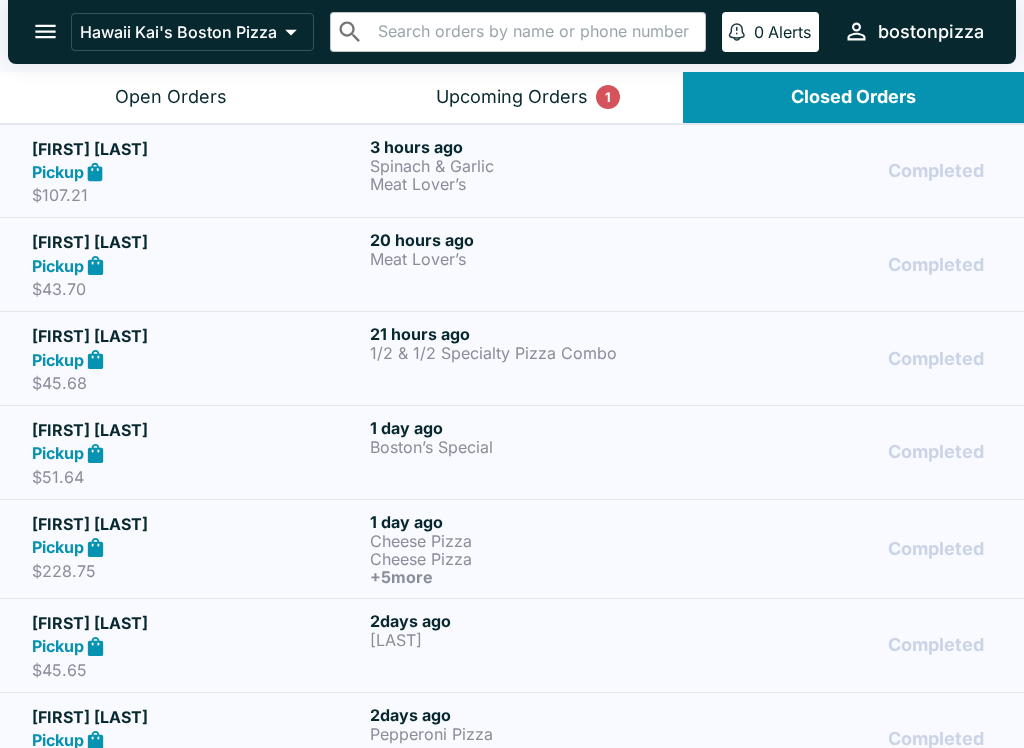 click 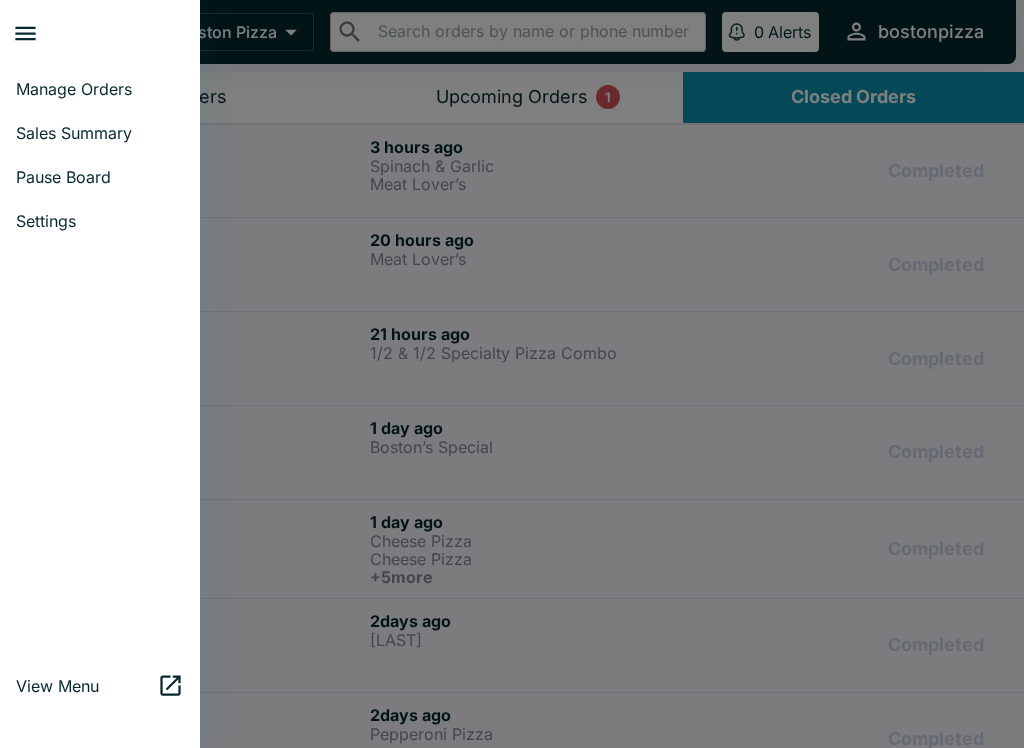click on "Sales Summary" at bounding box center [100, 133] 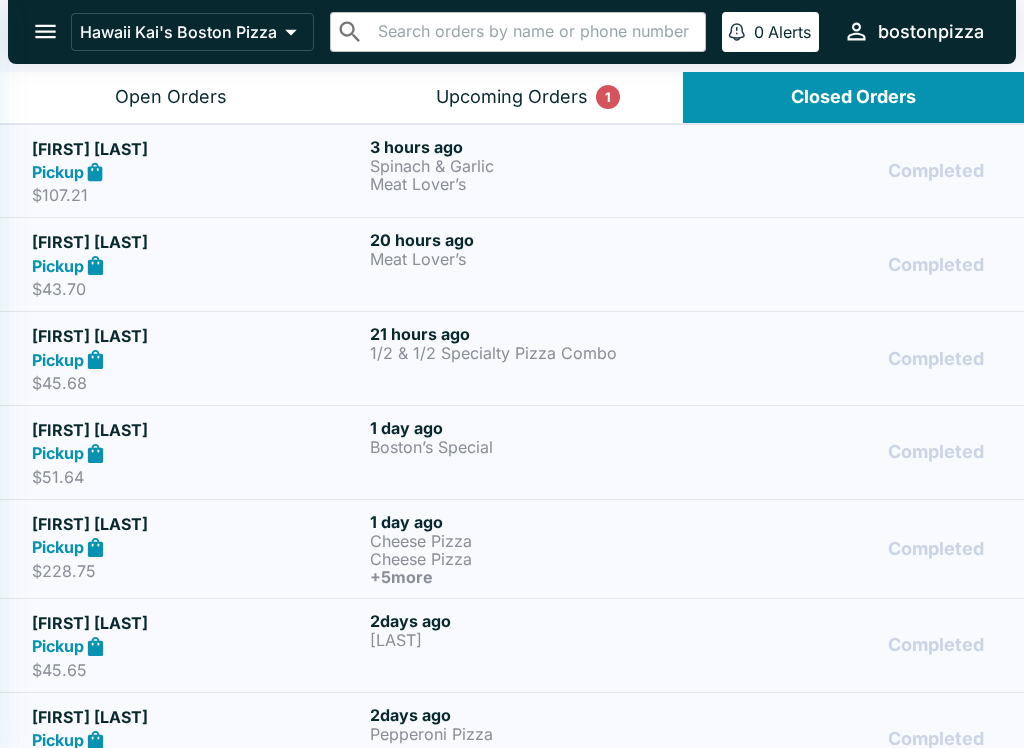 select on "03:00" 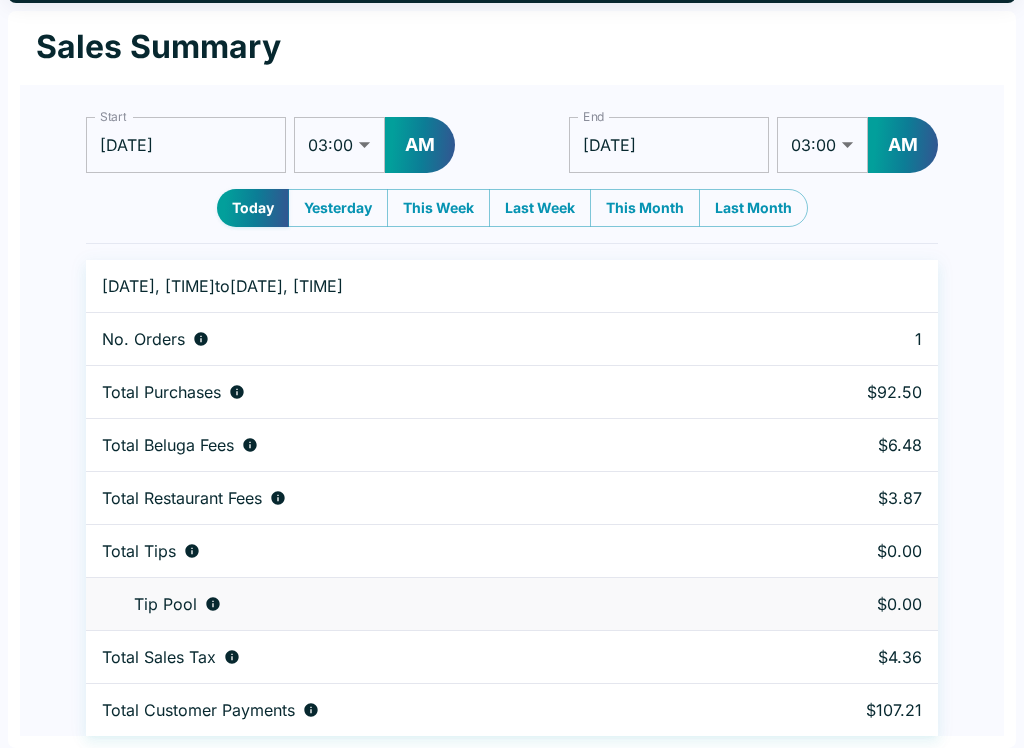 scroll, scrollTop: 0, scrollLeft: 0, axis: both 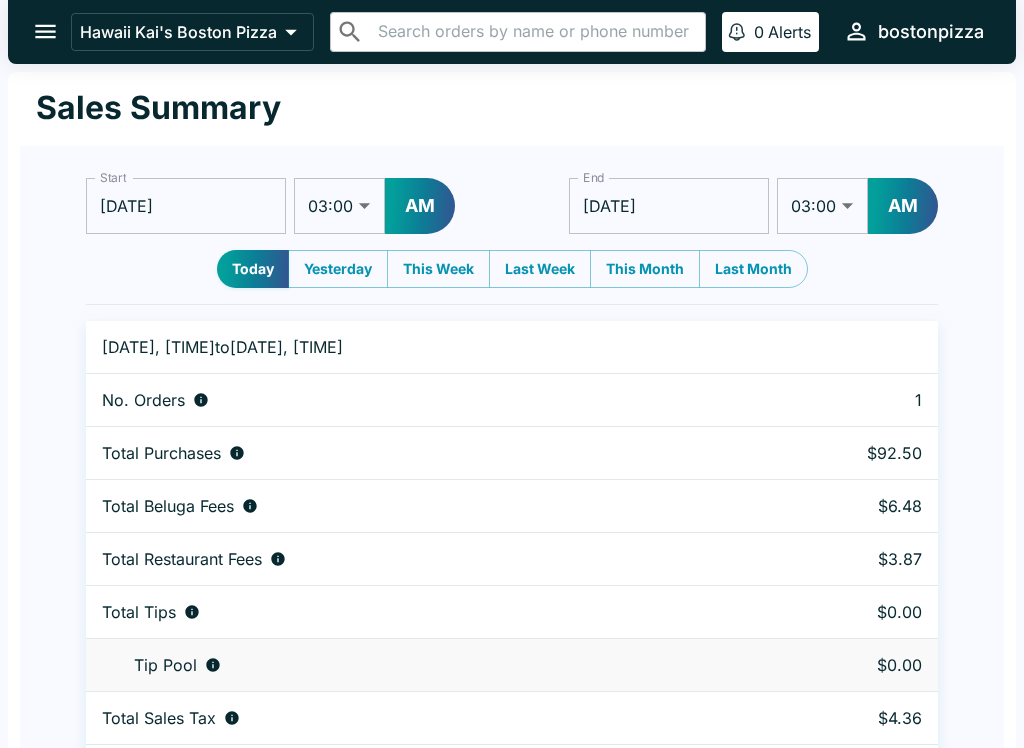 click 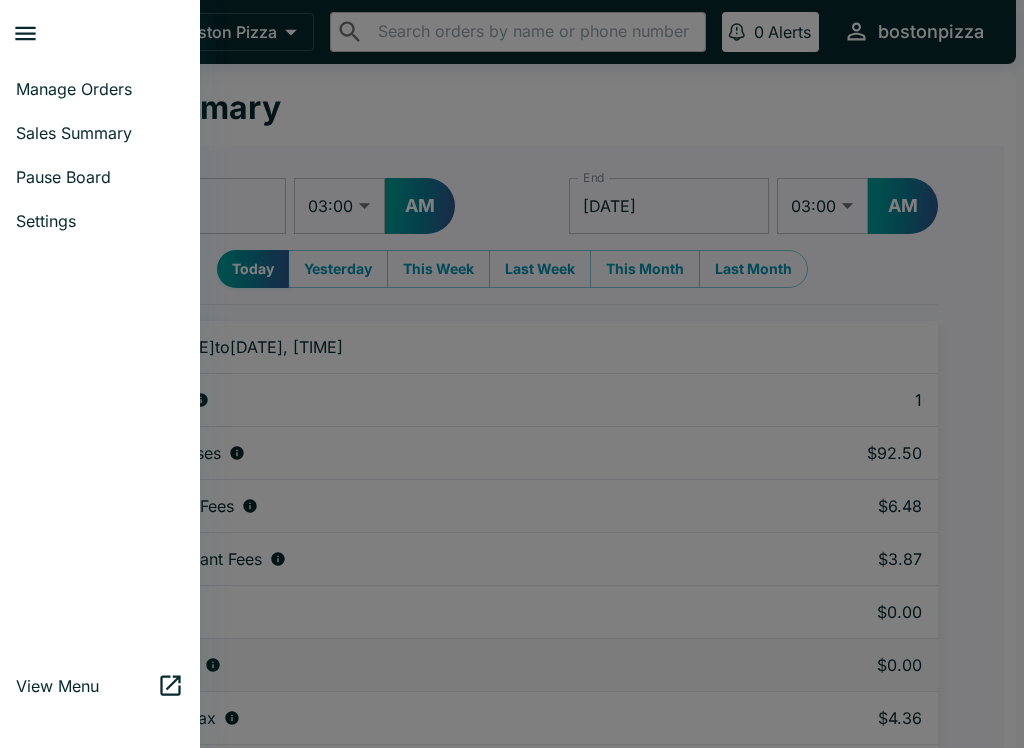 click on "Manage Orders" at bounding box center (100, 89) 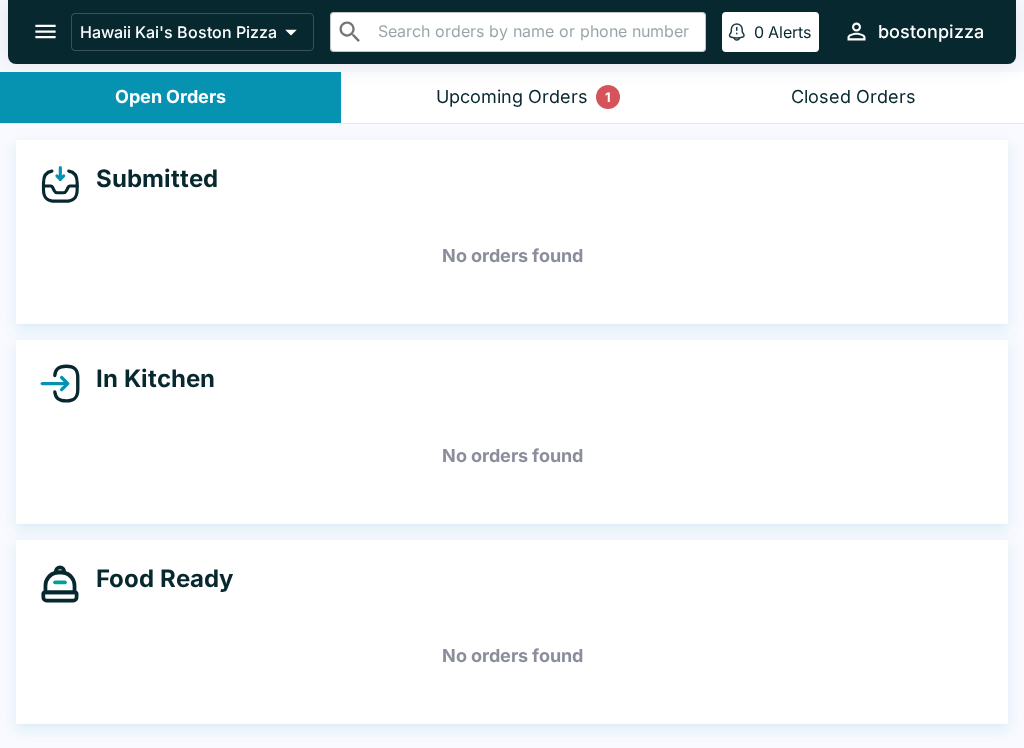 click on "Closed Orders" at bounding box center (853, 97) 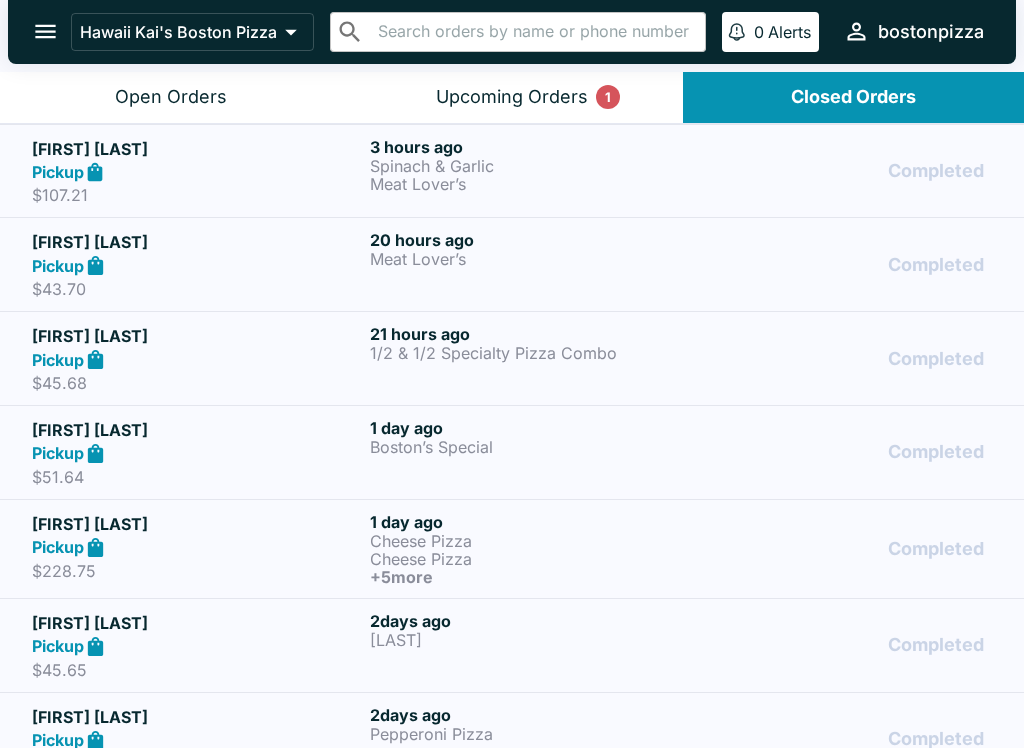 click on "Open Orders" at bounding box center (170, 97) 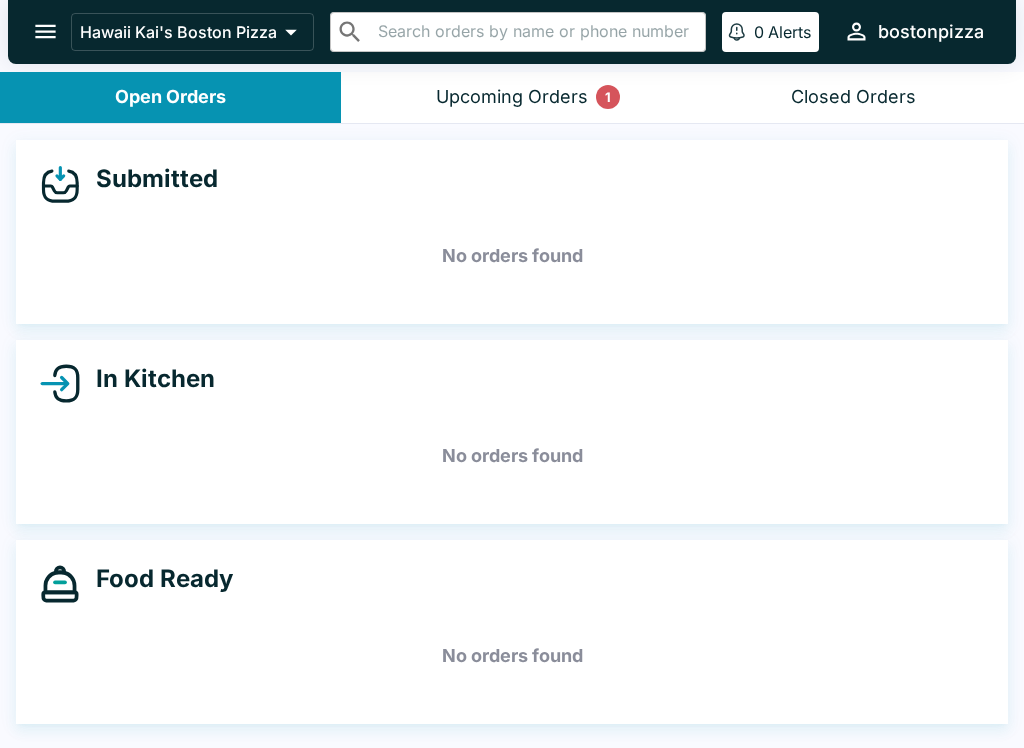 click 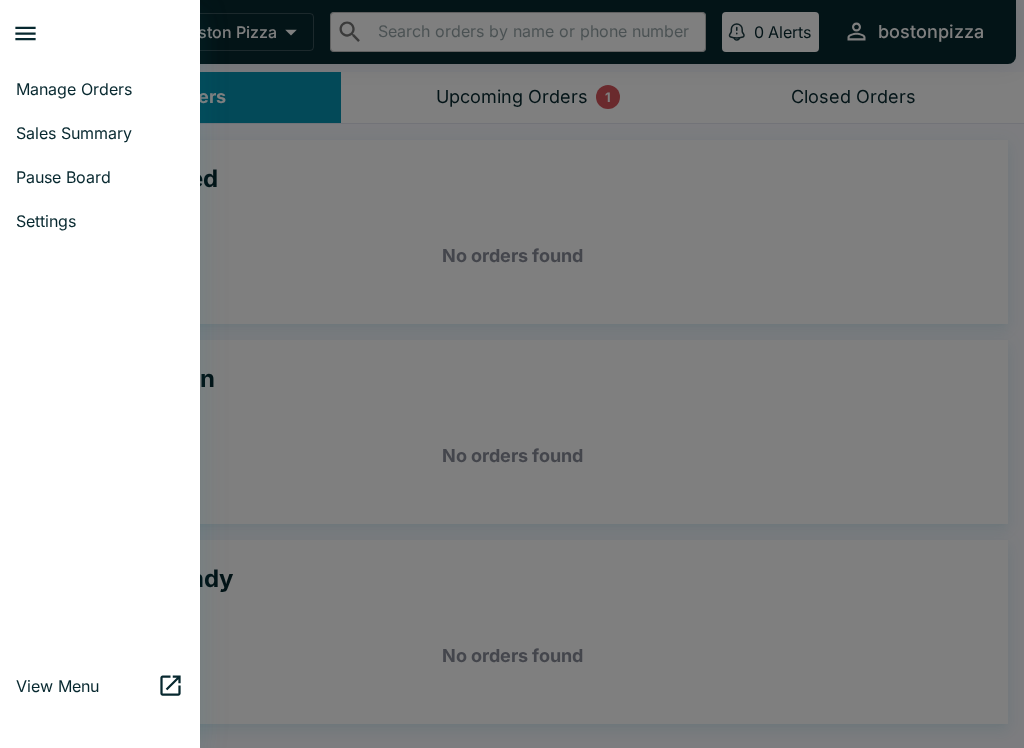 click on "Sales Summary" at bounding box center (100, 133) 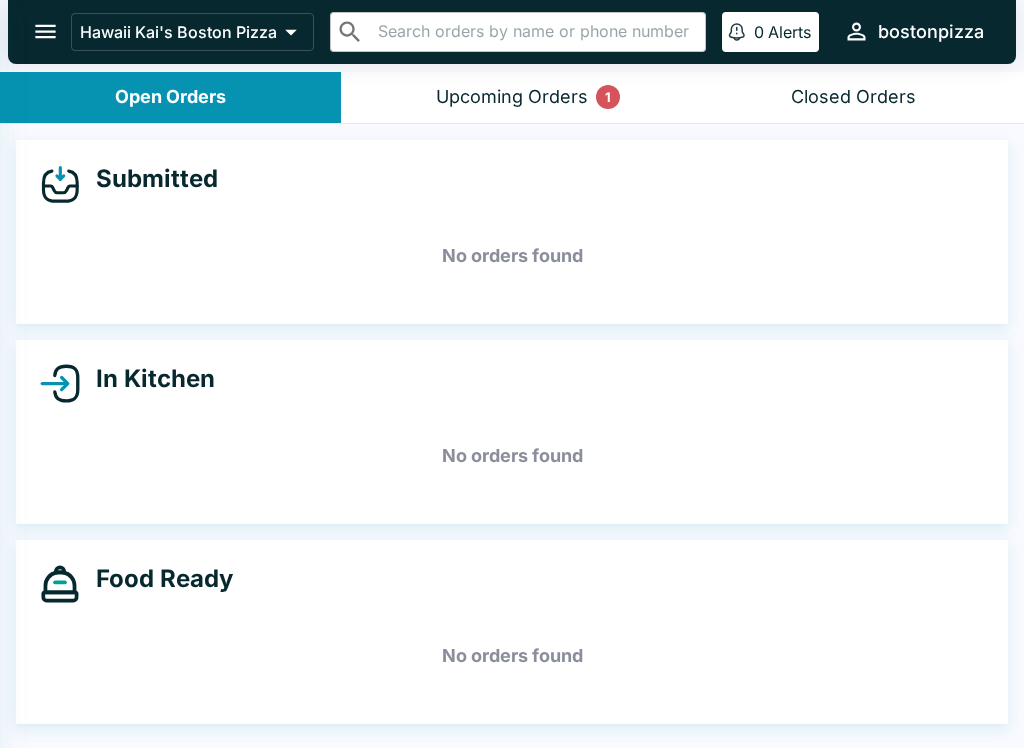 select on "03:00" 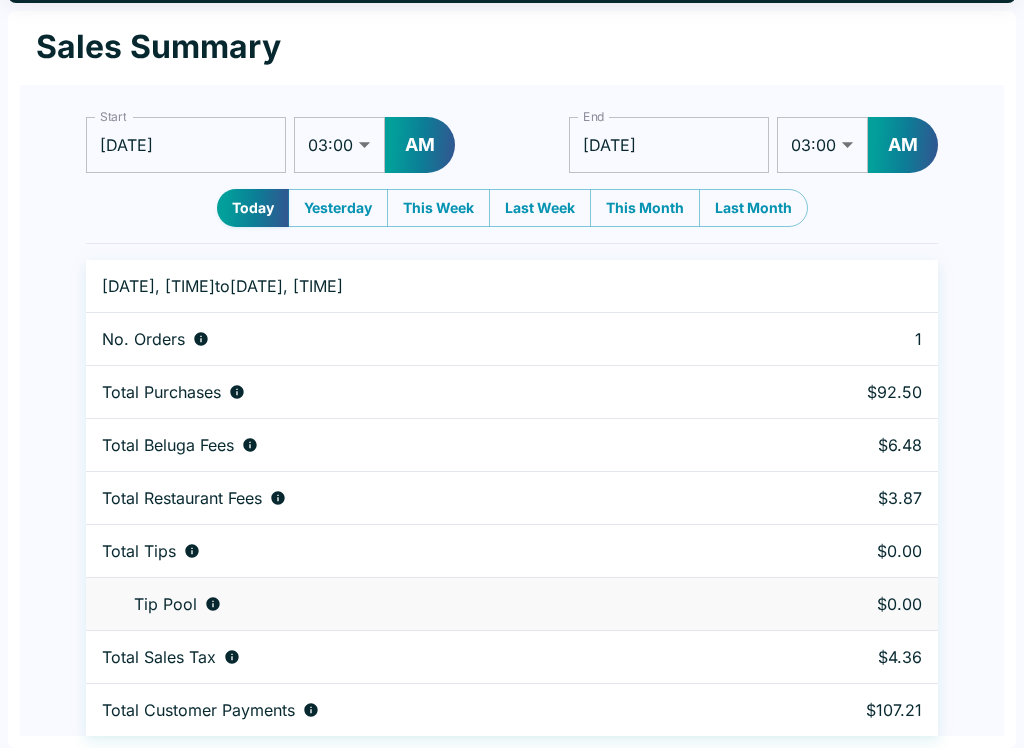 scroll, scrollTop: 0, scrollLeft: 0, axis: both 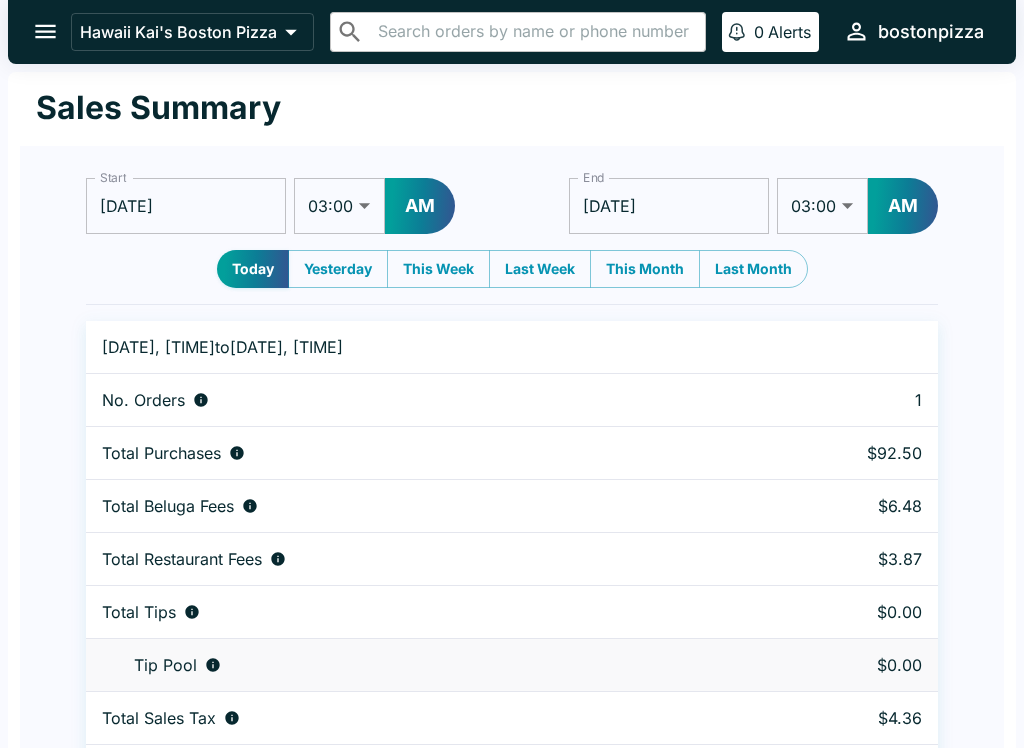 click 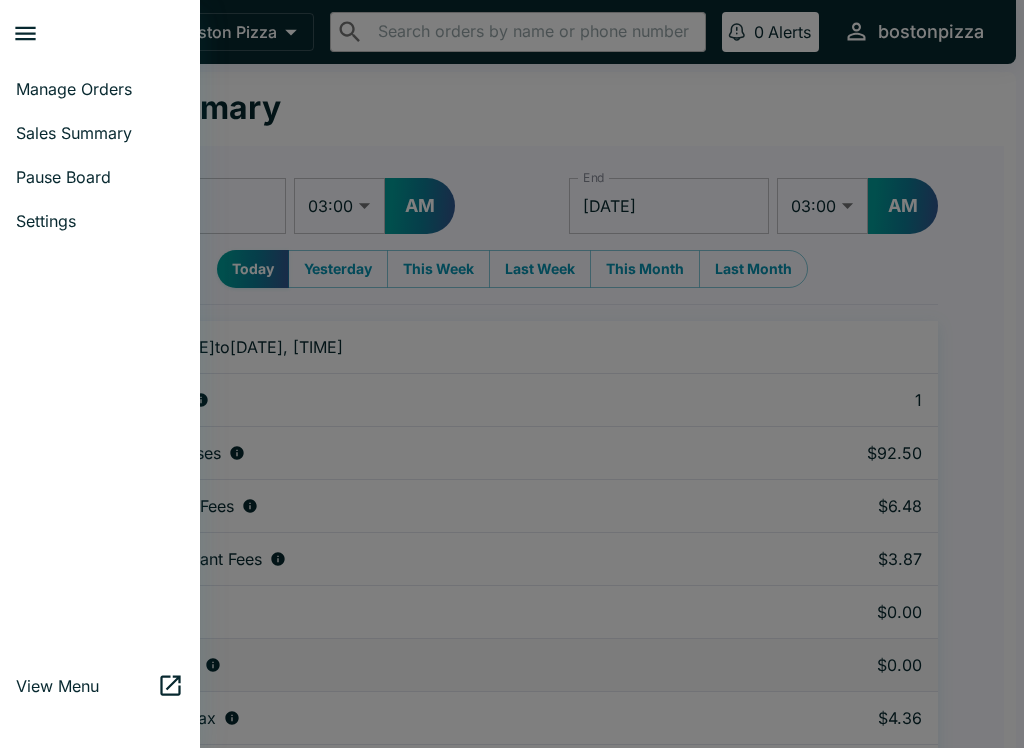 click on "Manage Orders" at bounding box center (100, 89) 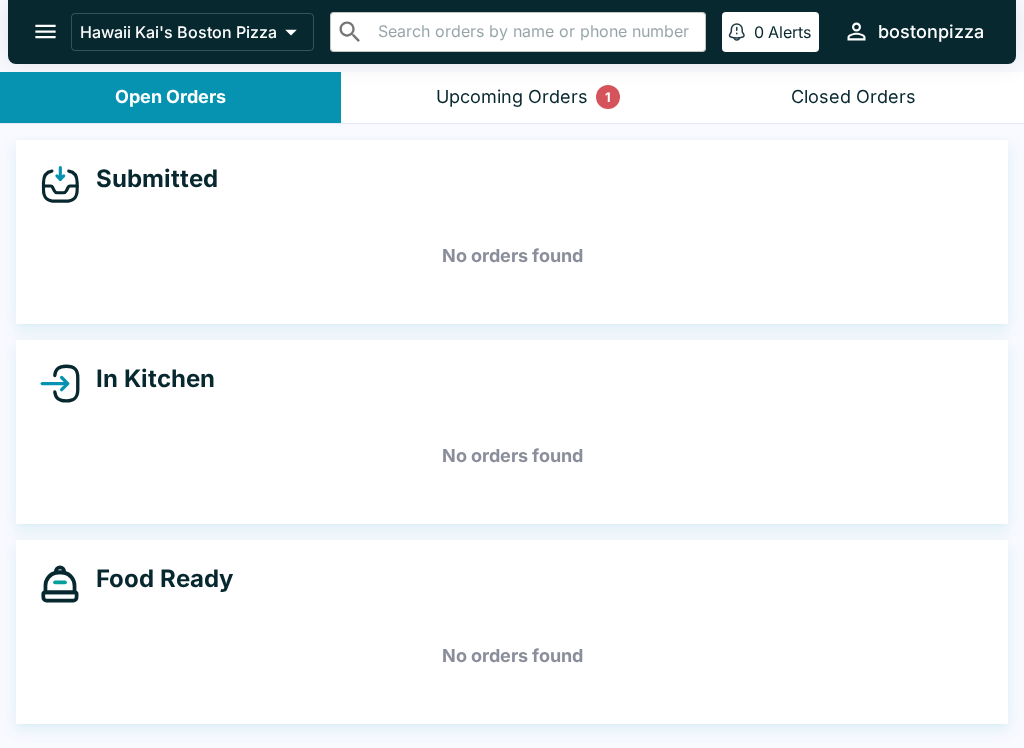 click on "Upcoming Orders 1" at bounding box center [511, 97] 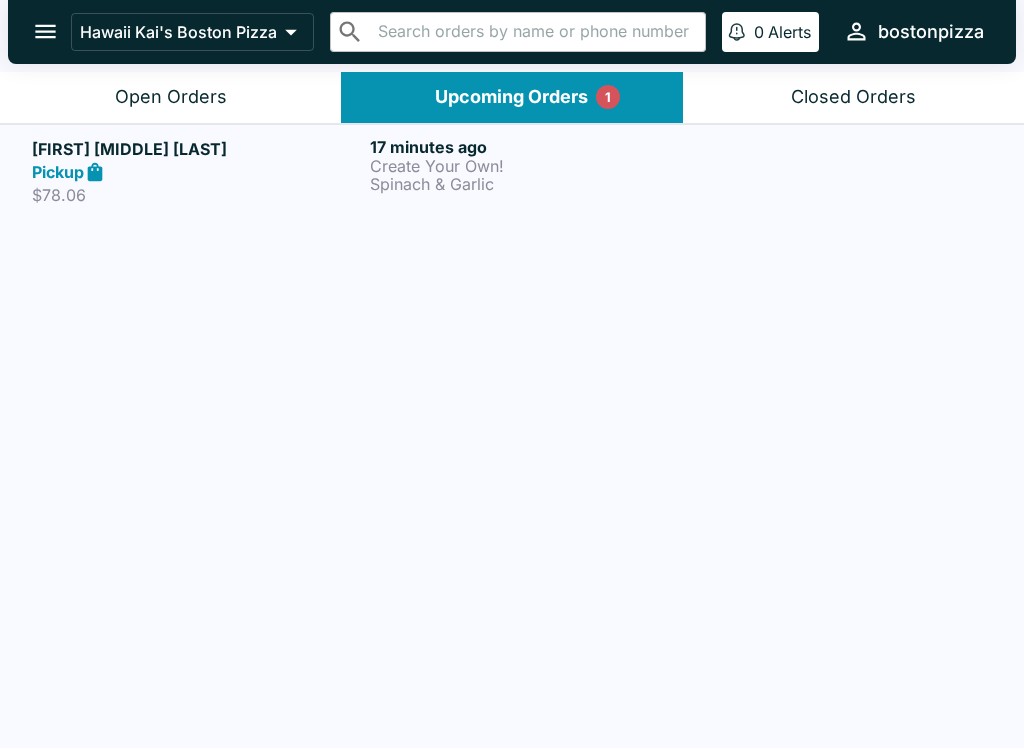 click on "$78.06" at bounding box center (197, 195) 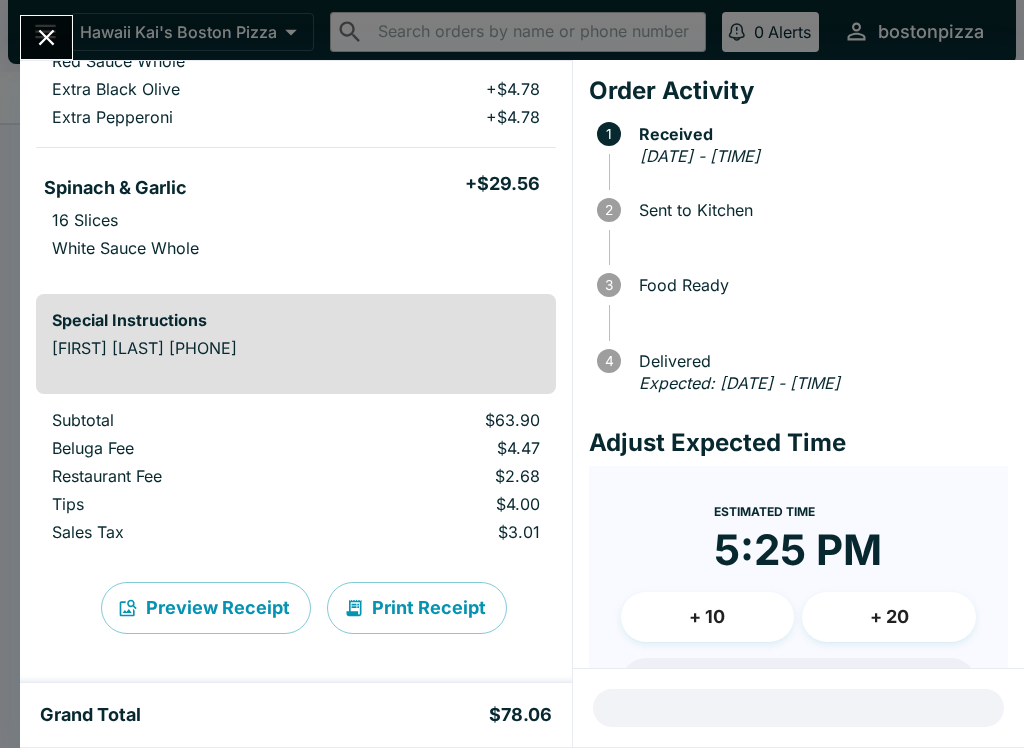 scroll, scrollTop: 273, scrollLeft: 0, axis: vertical 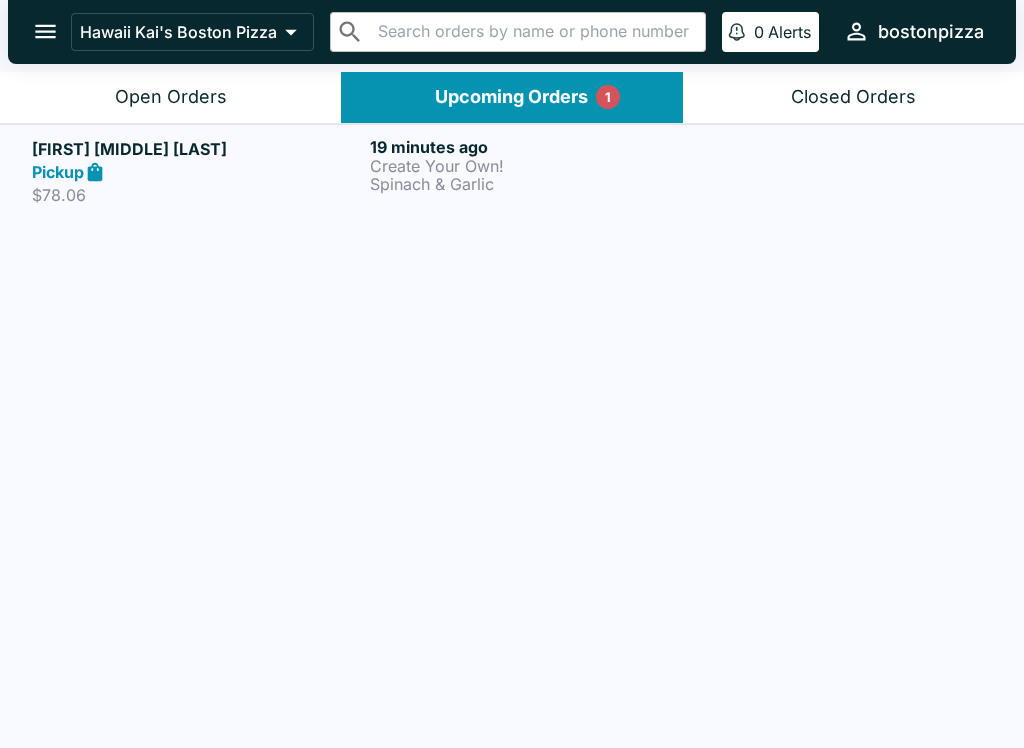 click on "Open Orders" at bounding box center [171, 97] 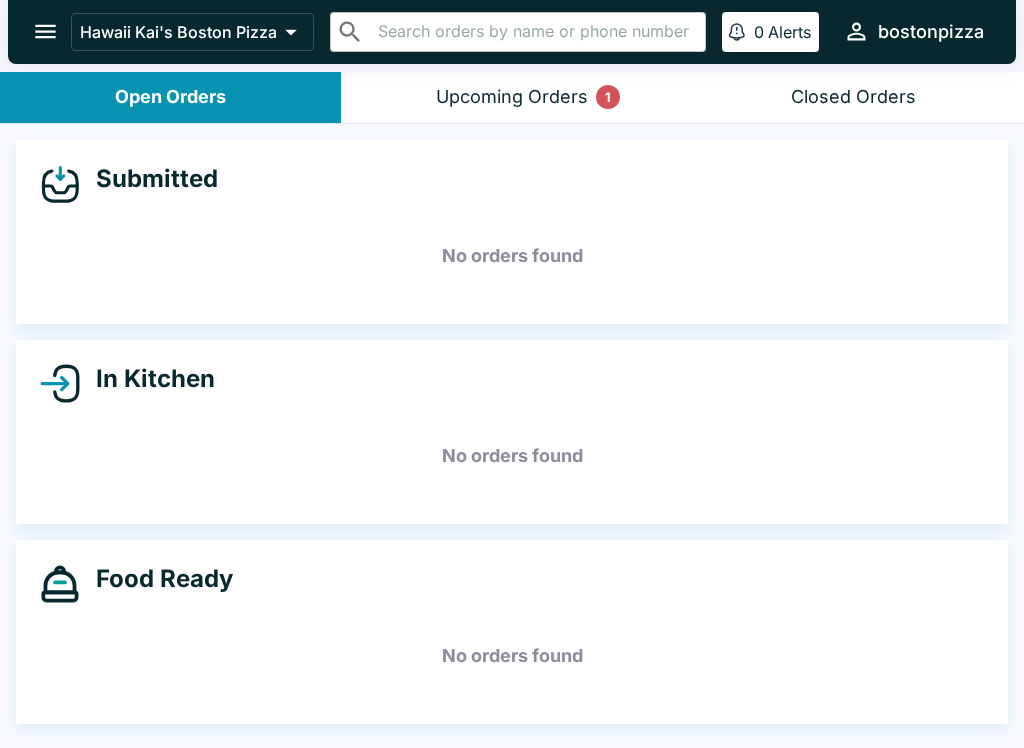 click on "Upcoming Orders 1" at bounding box center (511, 97) 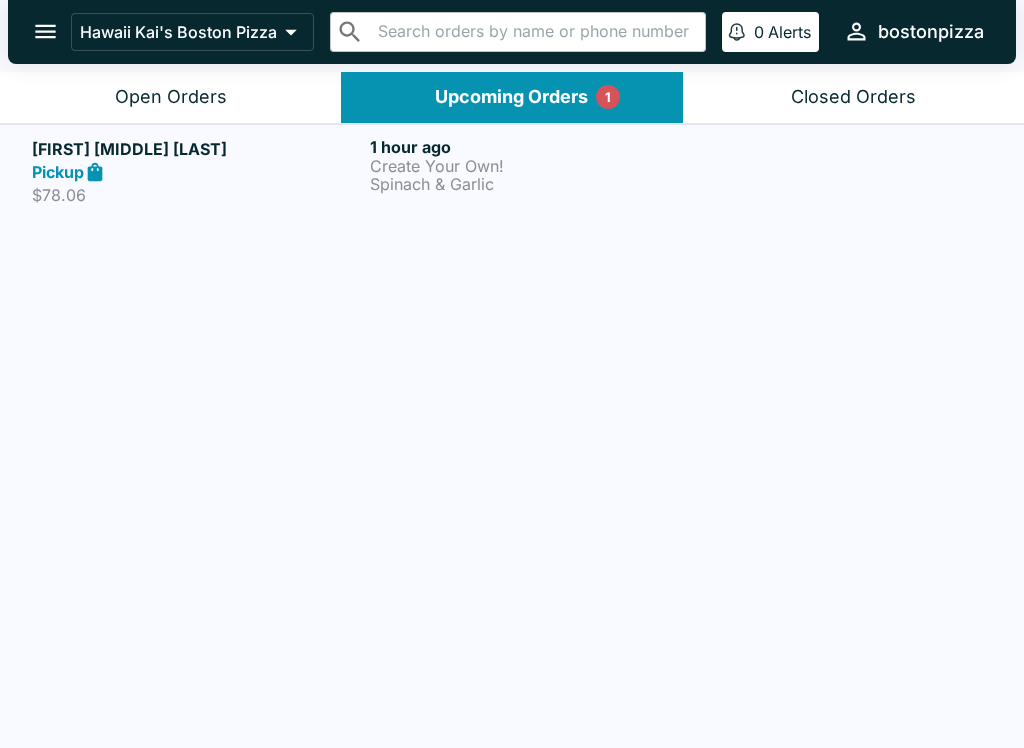 click on "Open Orders" at bounding box center [170, 97] 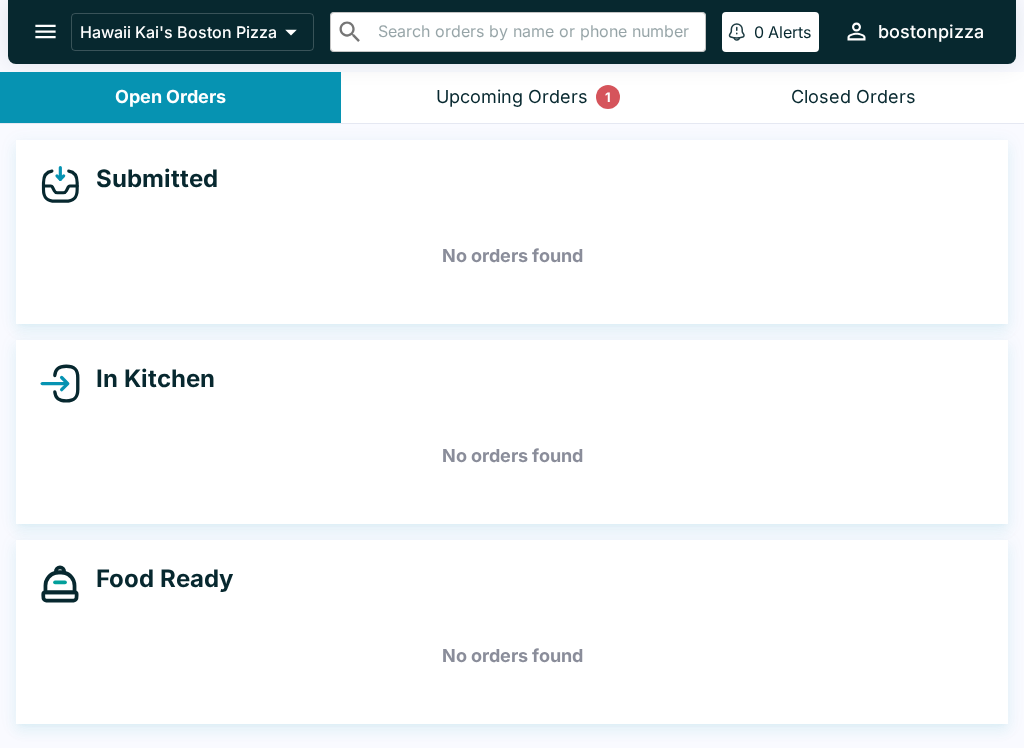 click on "Upcoming Orders 1" at bounding box center [512, 97] 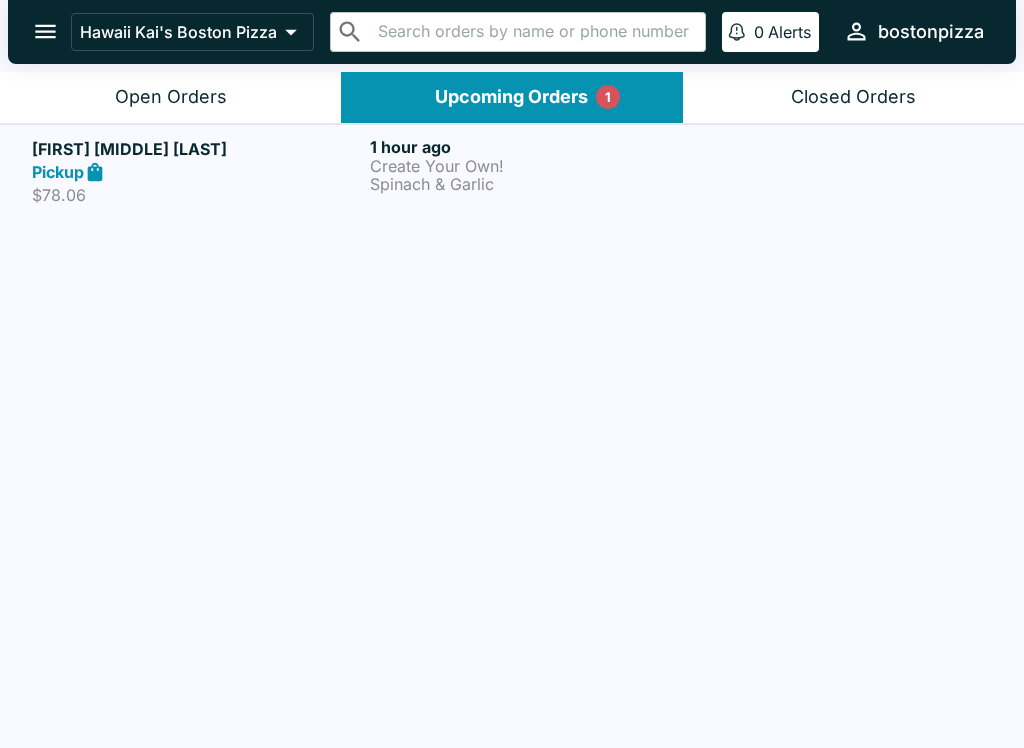 click on "Pickup" at bounding box center (197, 172) 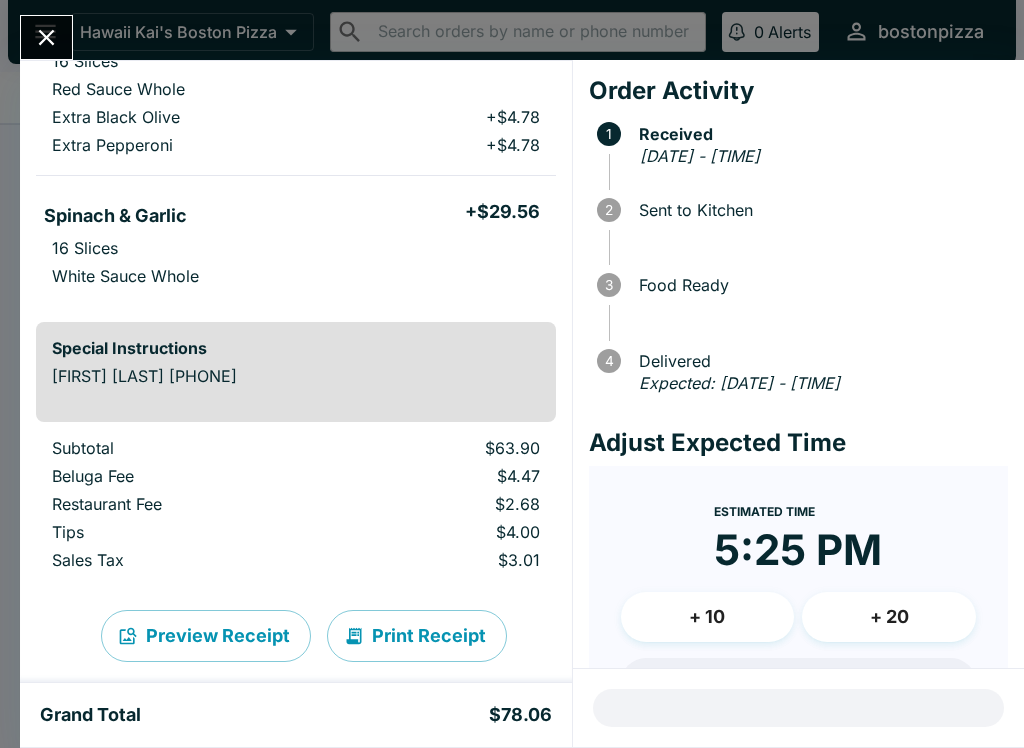 scroll, scrollTop: 247, scrollLeft: 0, axis: vertical 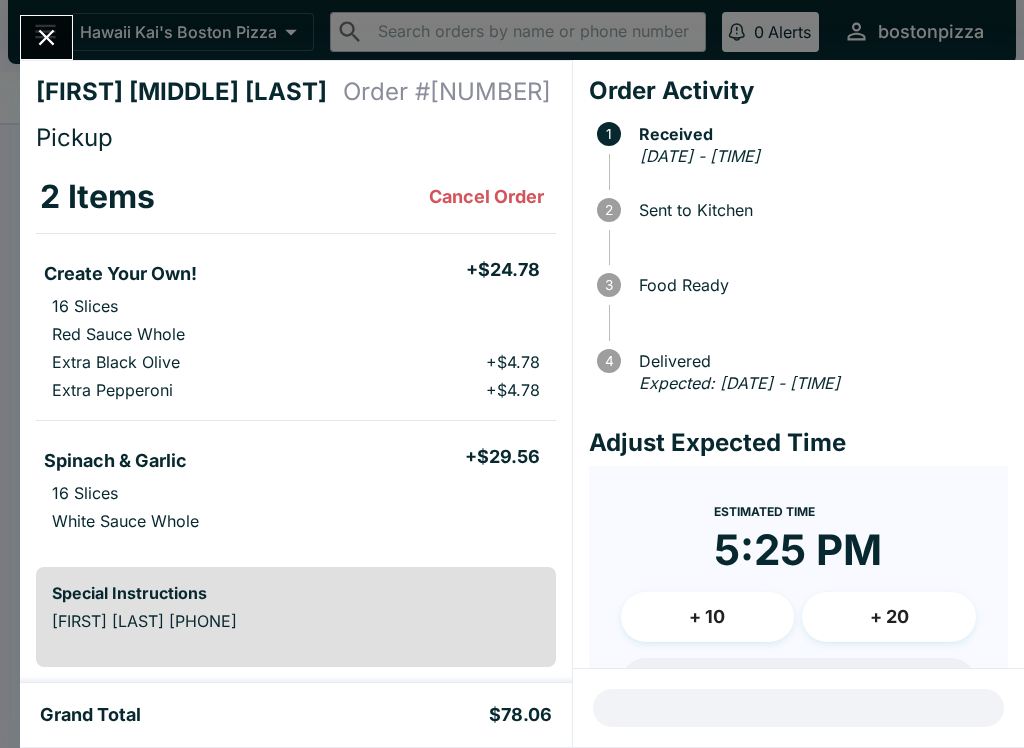 click 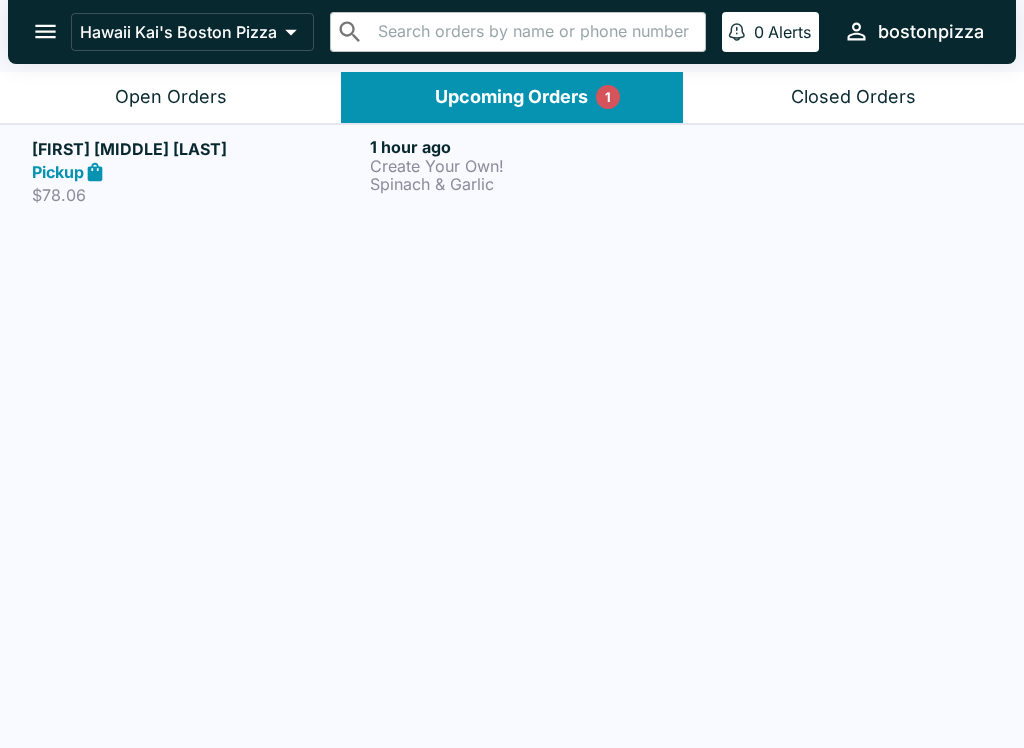 click on "Open Orders" at bounding box center (171, 97) 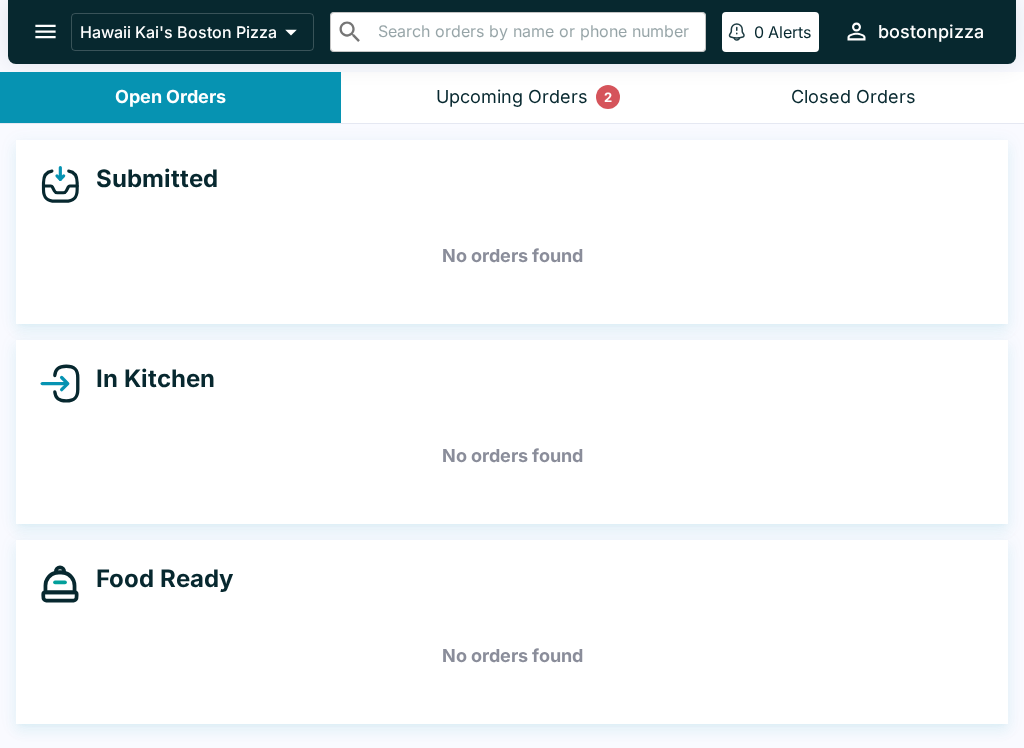 click on "Upcoming Orders 2" at bounding box center [512, 97] 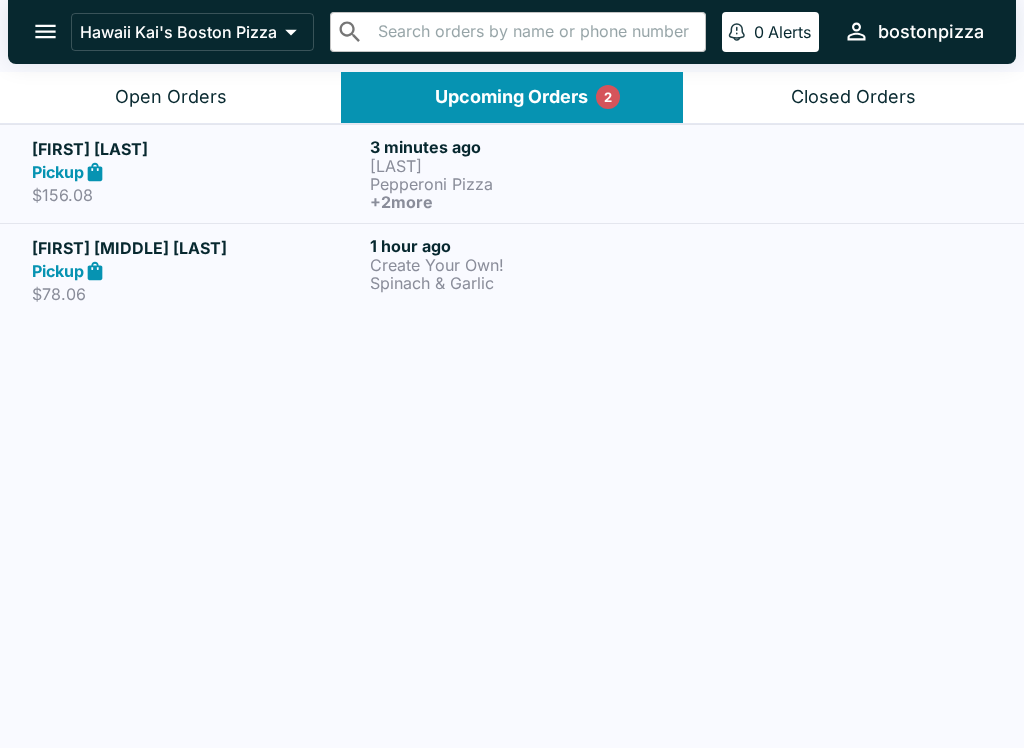 click on "$156.08" at bounding box center (197, 195) 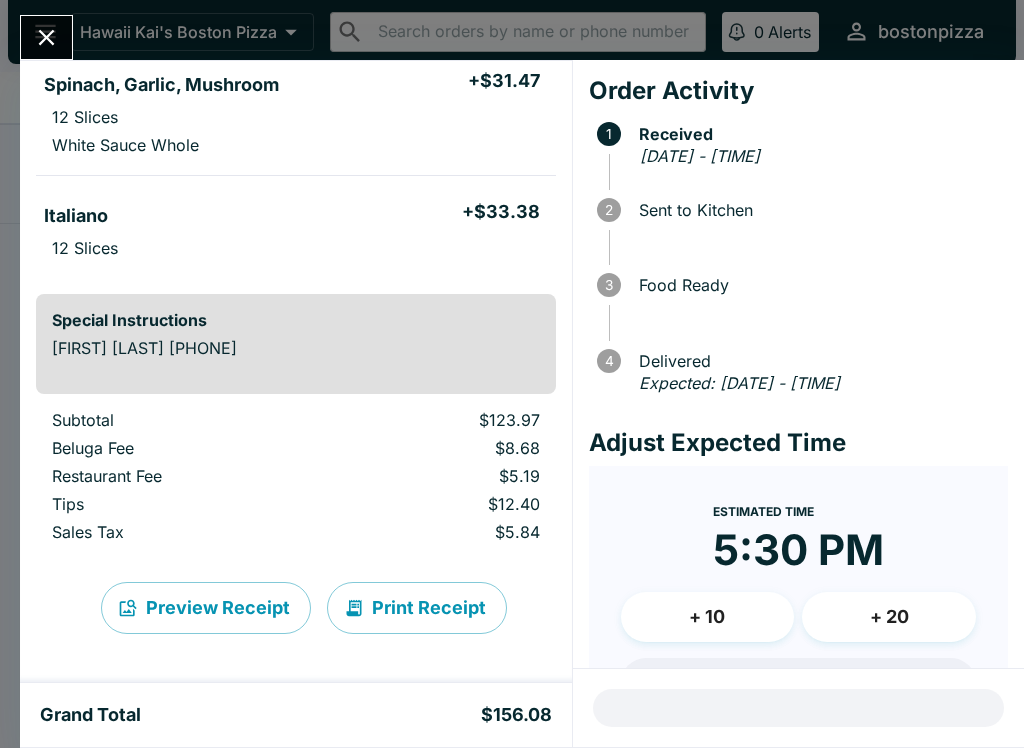 scroll, scrollTop: 394, scrollLeft: 0, axis: vertical 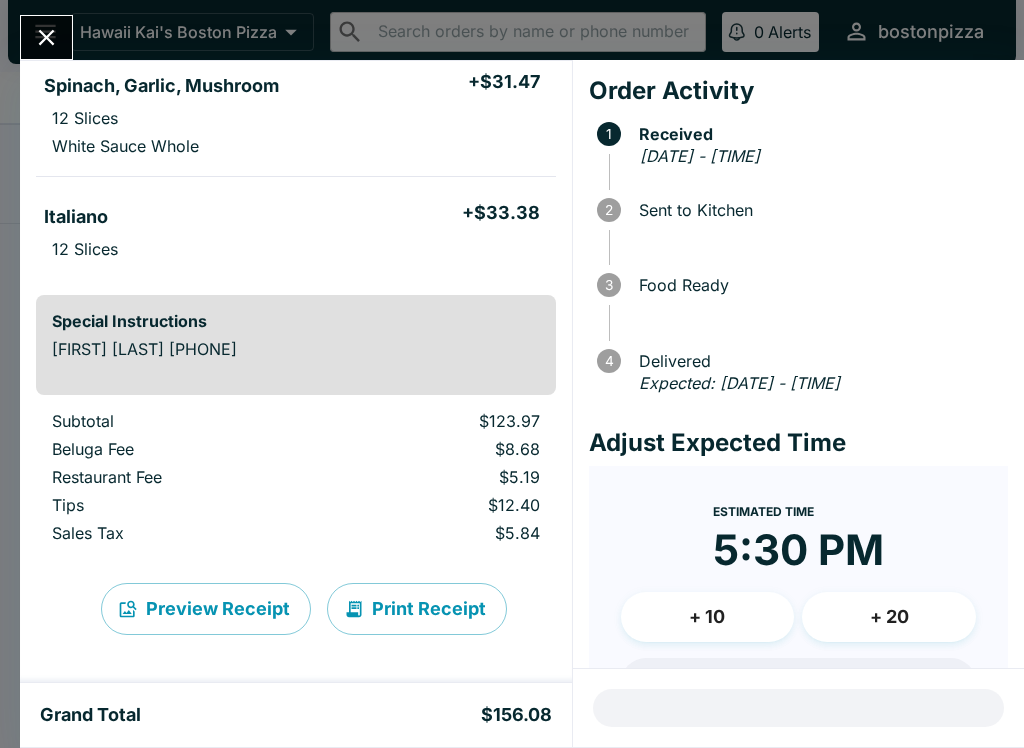 click 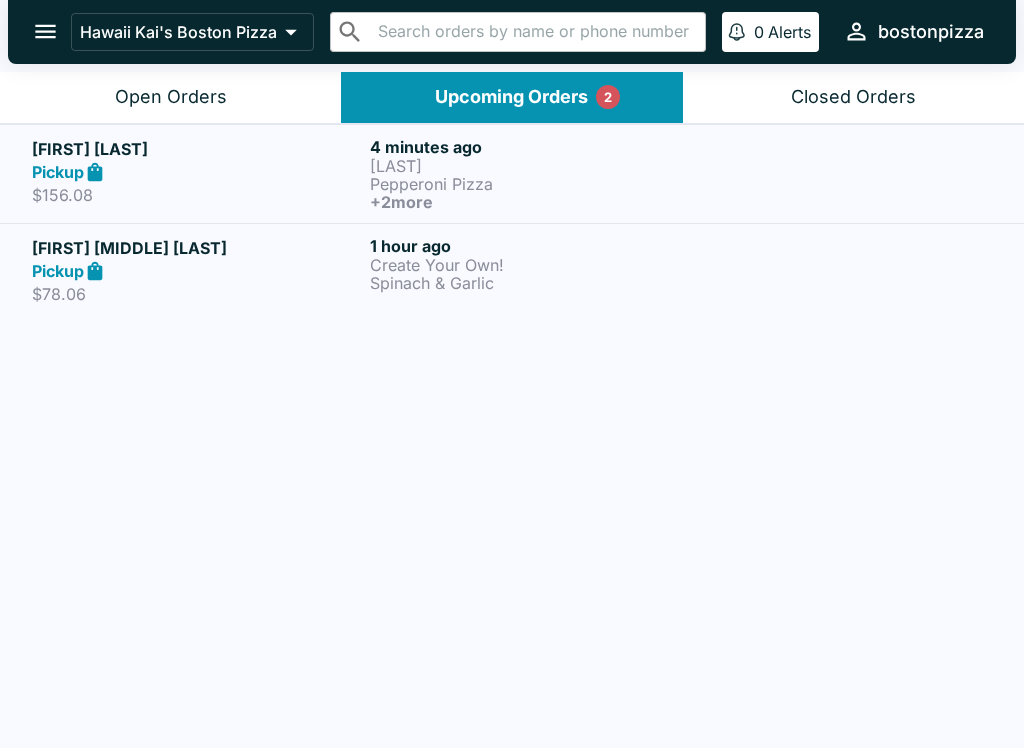 click on "Open Orders" at bounding box center [170, 97] 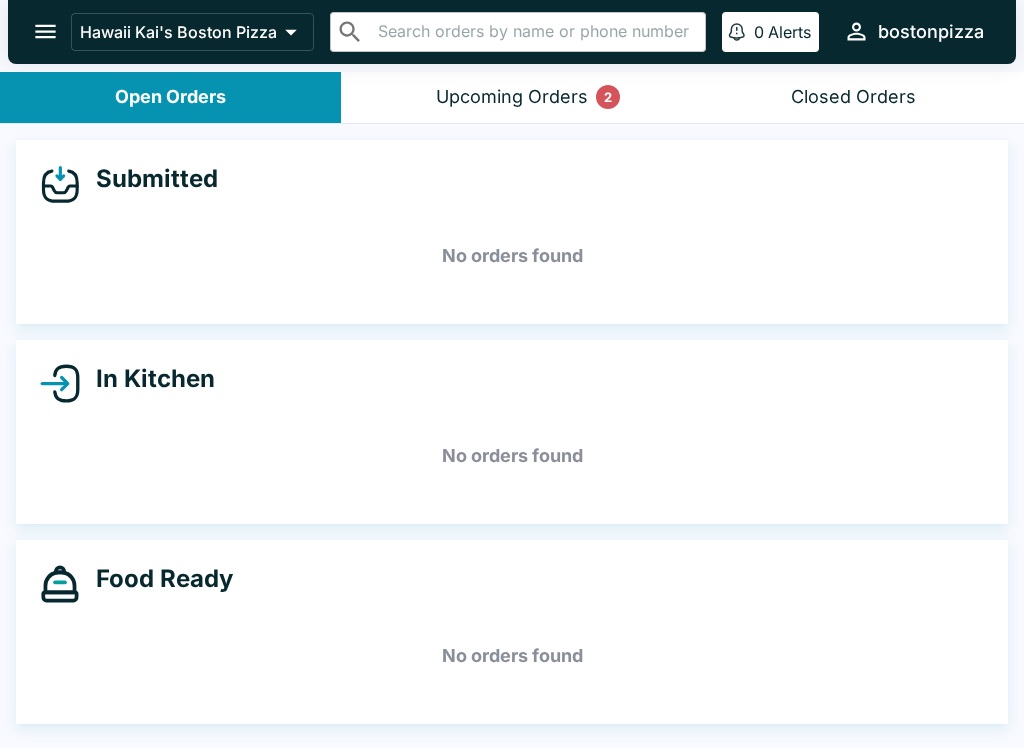 click on "Submitted No orders found In Kitchen No orders found Food Ready No orders found" at bounding box center (512, 438) 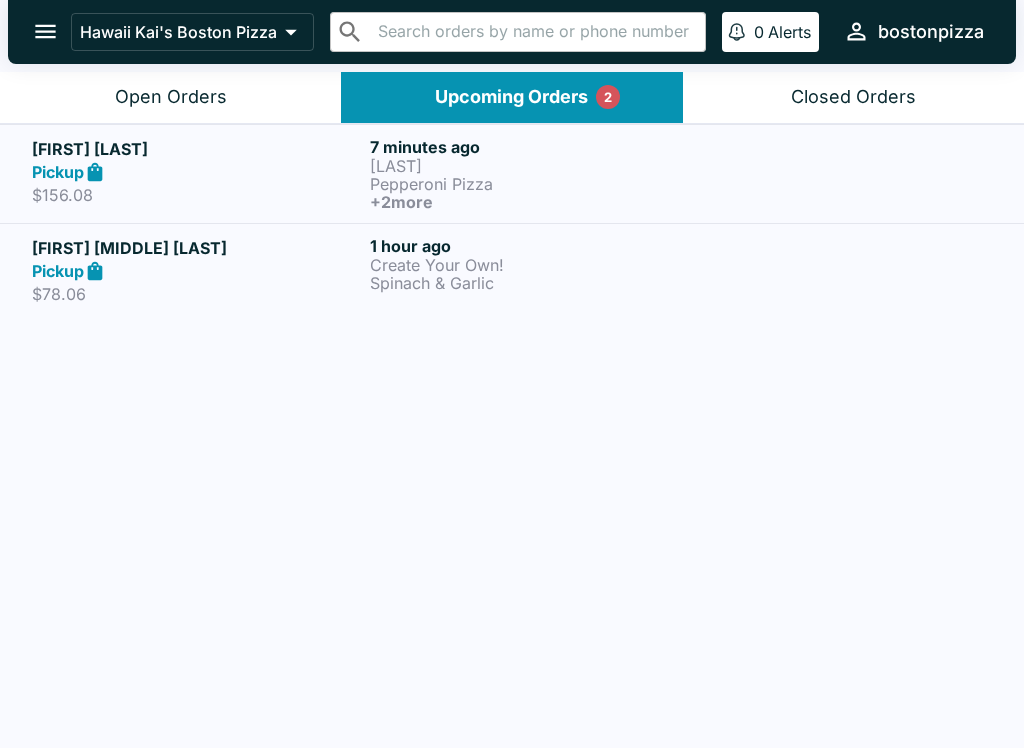 click on "Open Orders" at bounding box center (170, 97) 